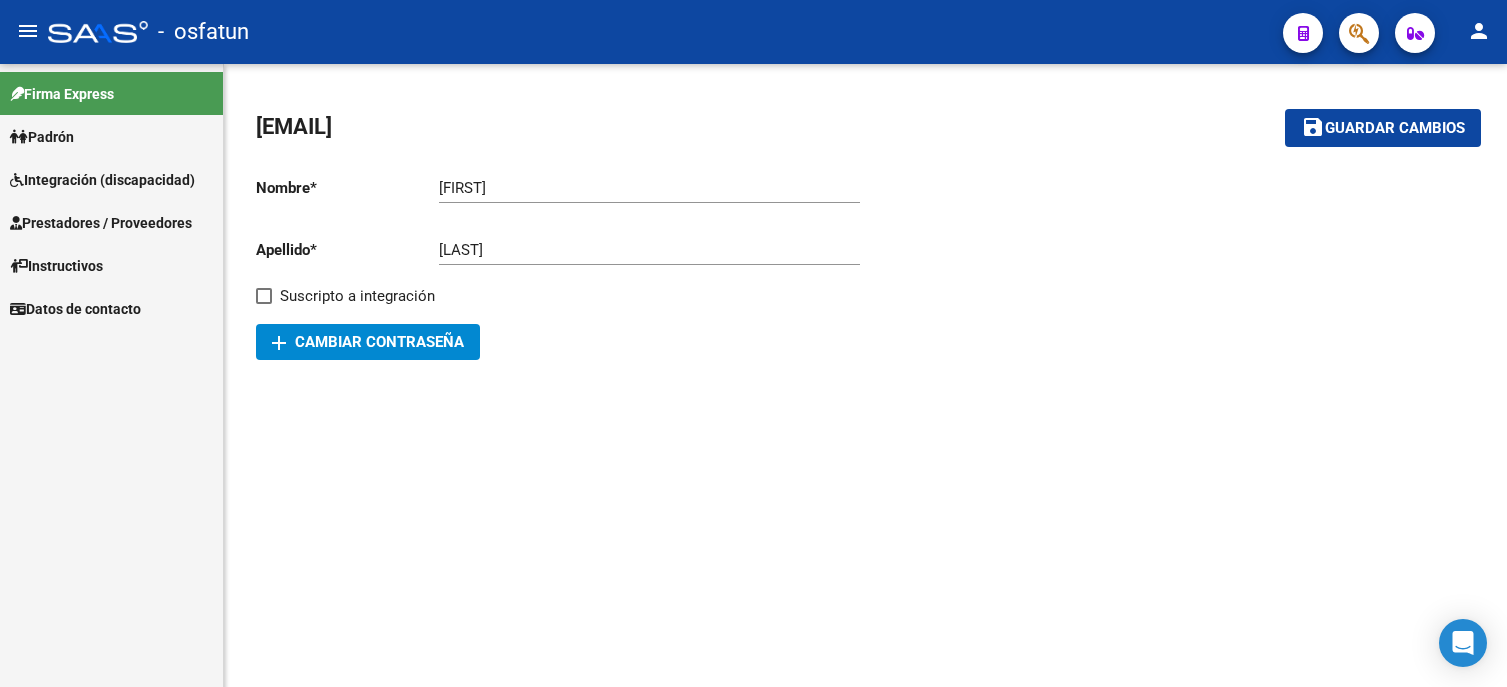 scroll, scrollTop: 0, scrollLeft: 0, axis: both 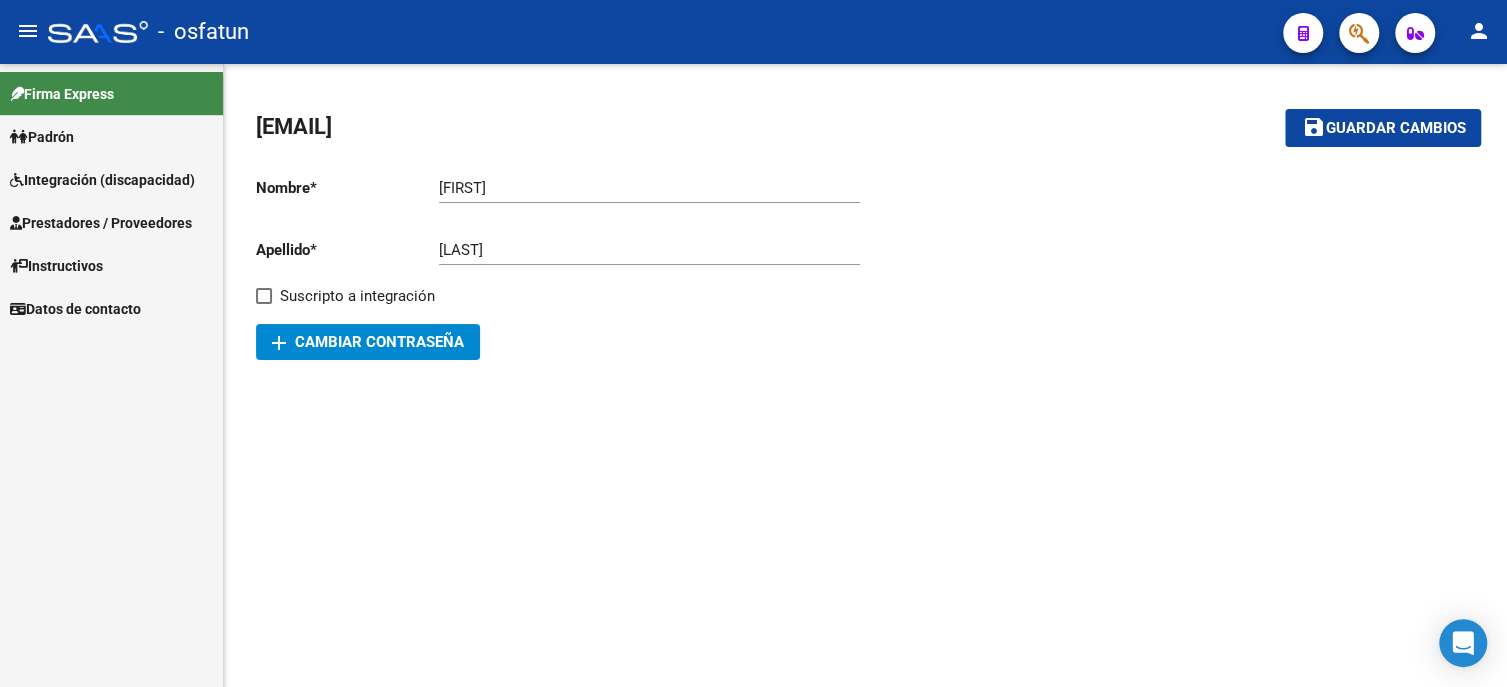 click on "Firma Express" at bounding box center (62, 94) 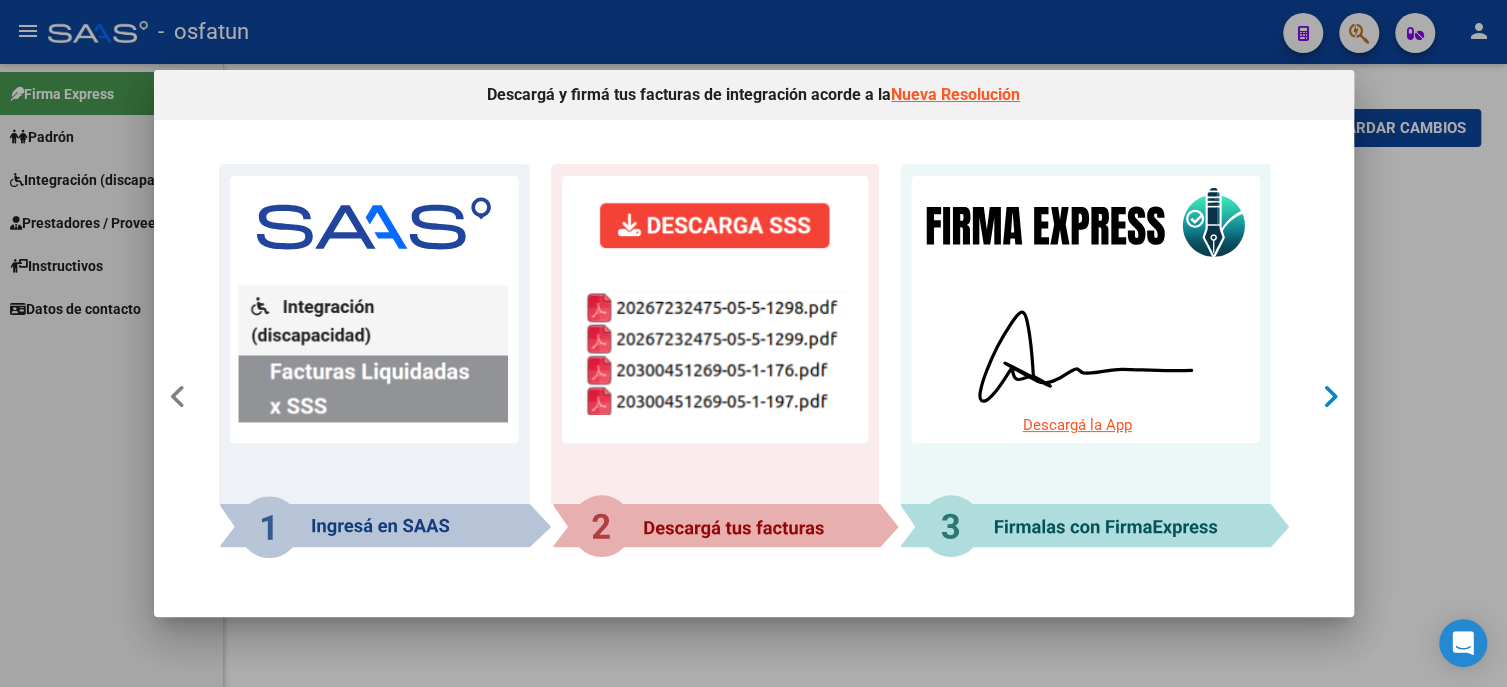 click at bounding box center (1330, 397) 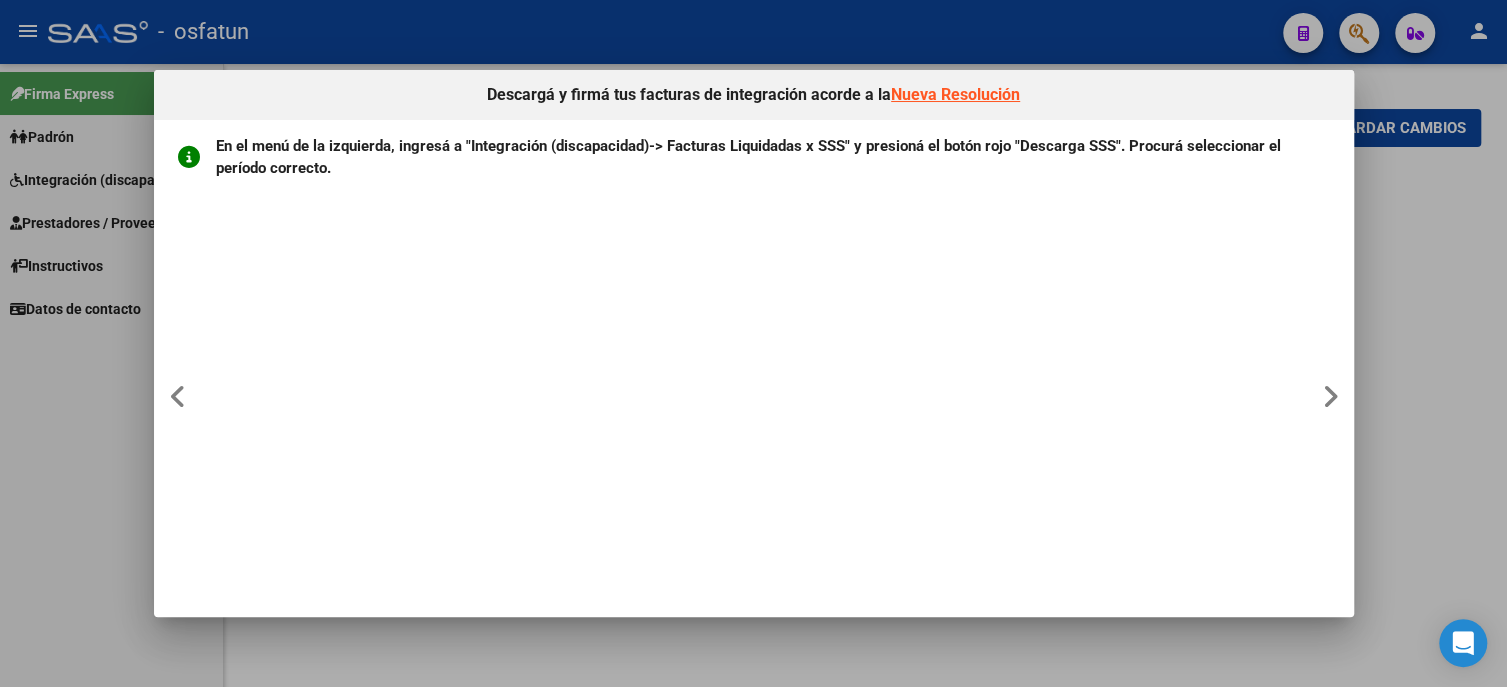 click at bounding box center [753, 343] 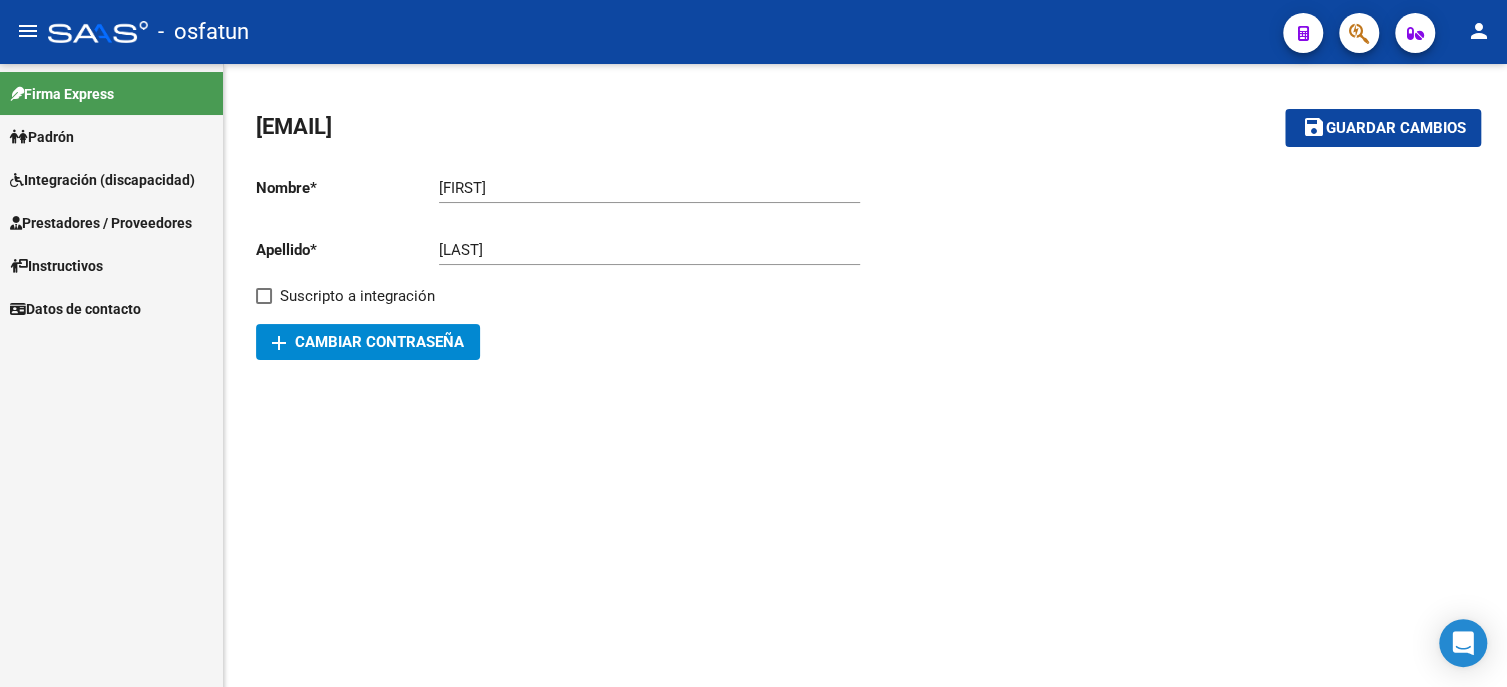 click on "Prestadores / Proveedores" at bounding box center (101, 223) 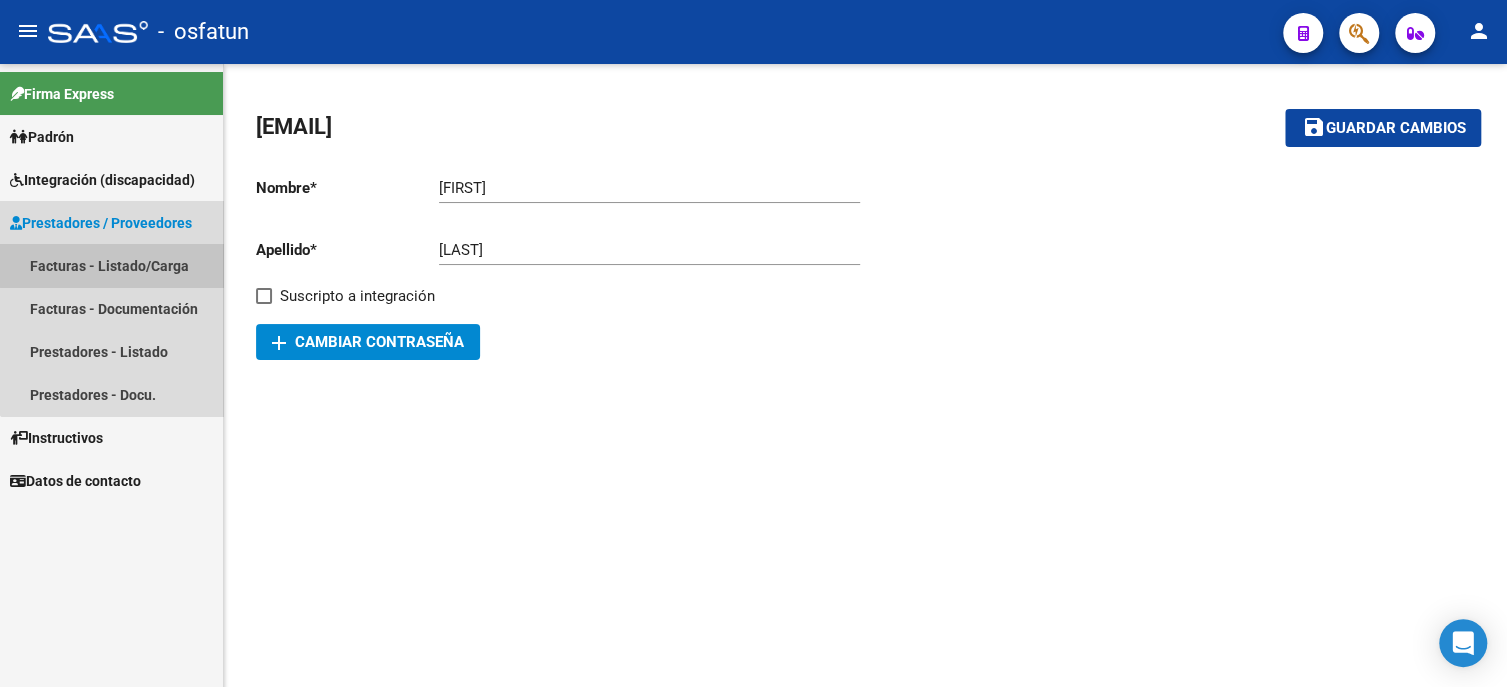click on "Facturas - Listado/Carga" at bounding box center (111, 265) 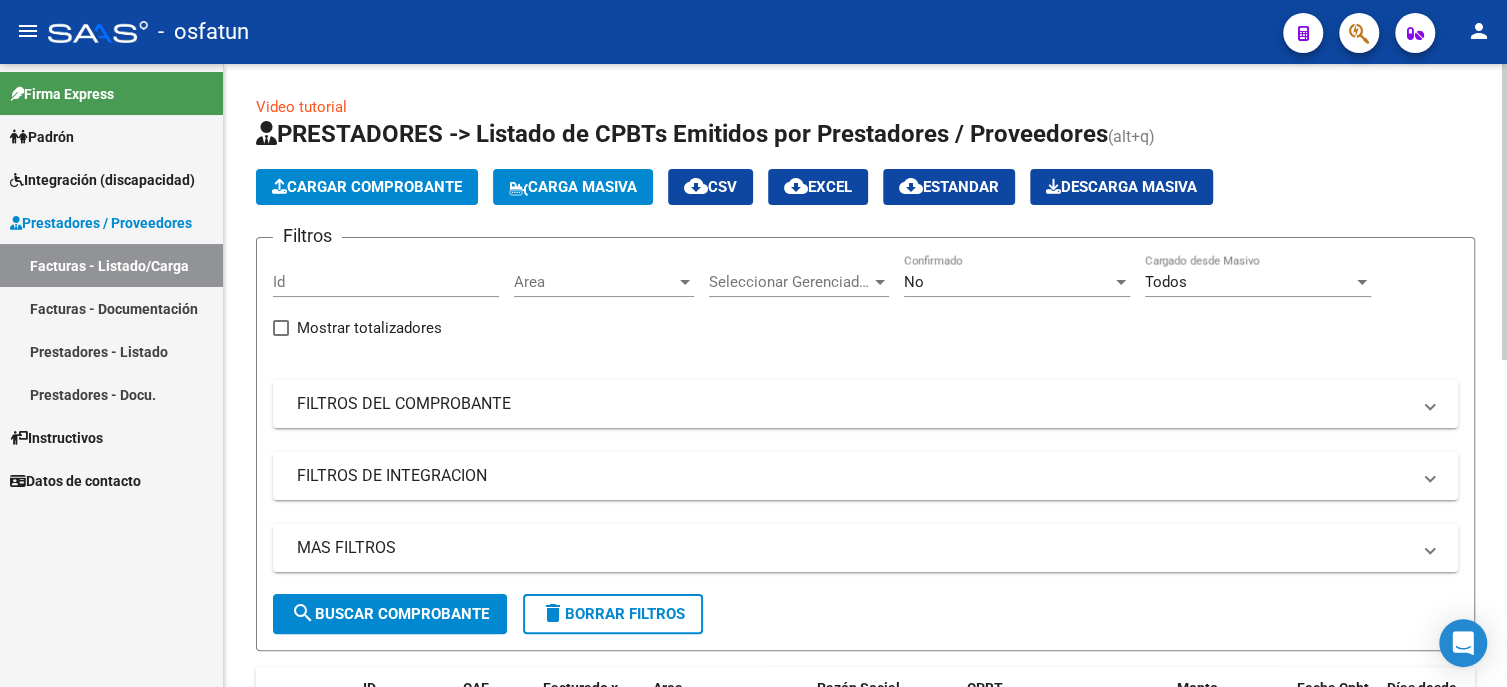 click on "Cargar Comprobante" 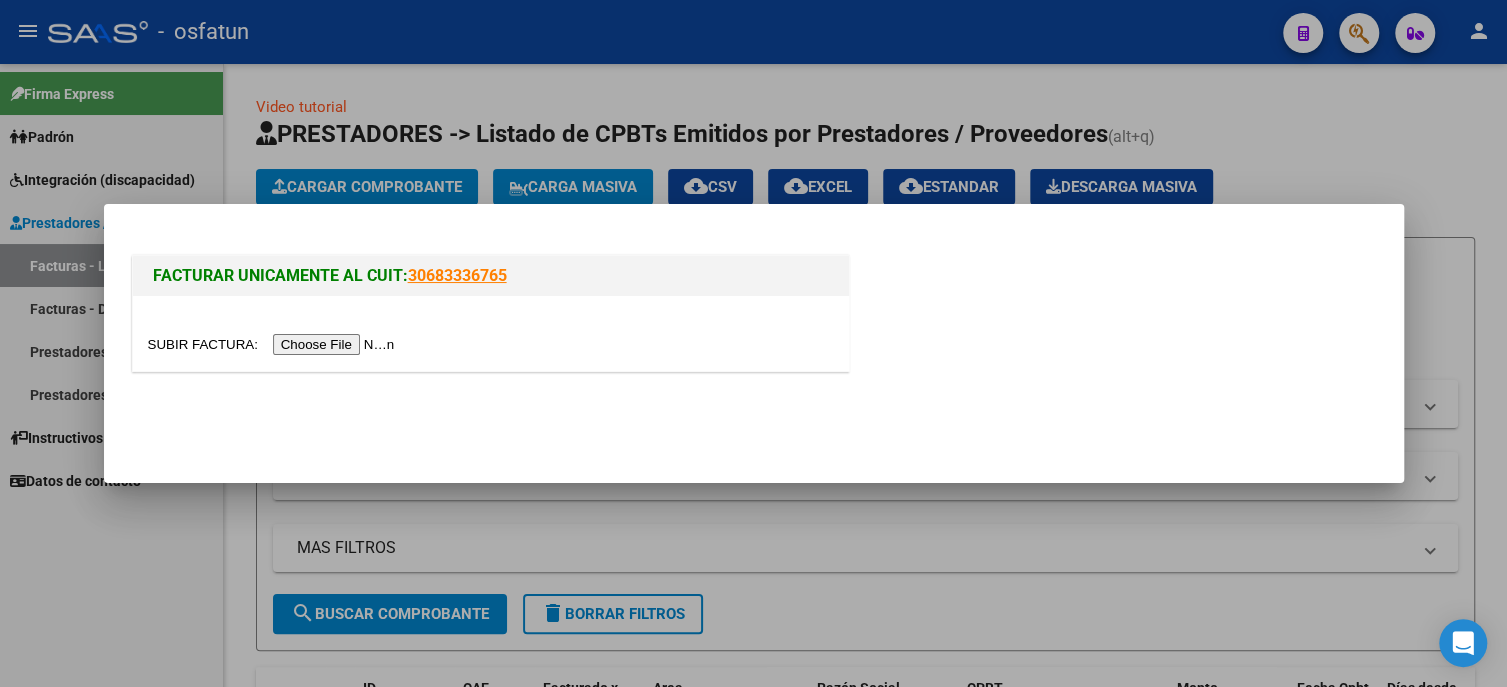 click at bounding box center (274, 344) 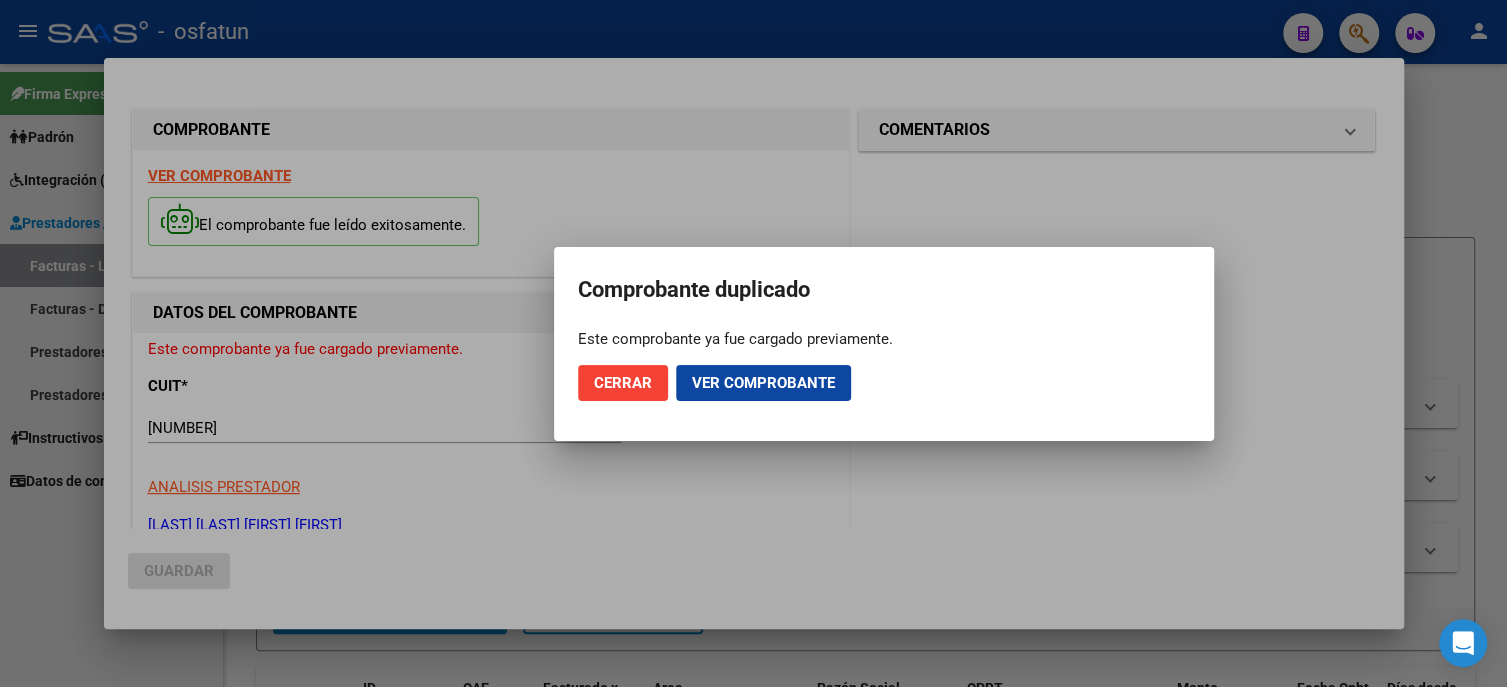 drag, startPoint x: 673, startPoint y: 334, endPoint x: 896, endPoint y: 333, distance: 223.00224 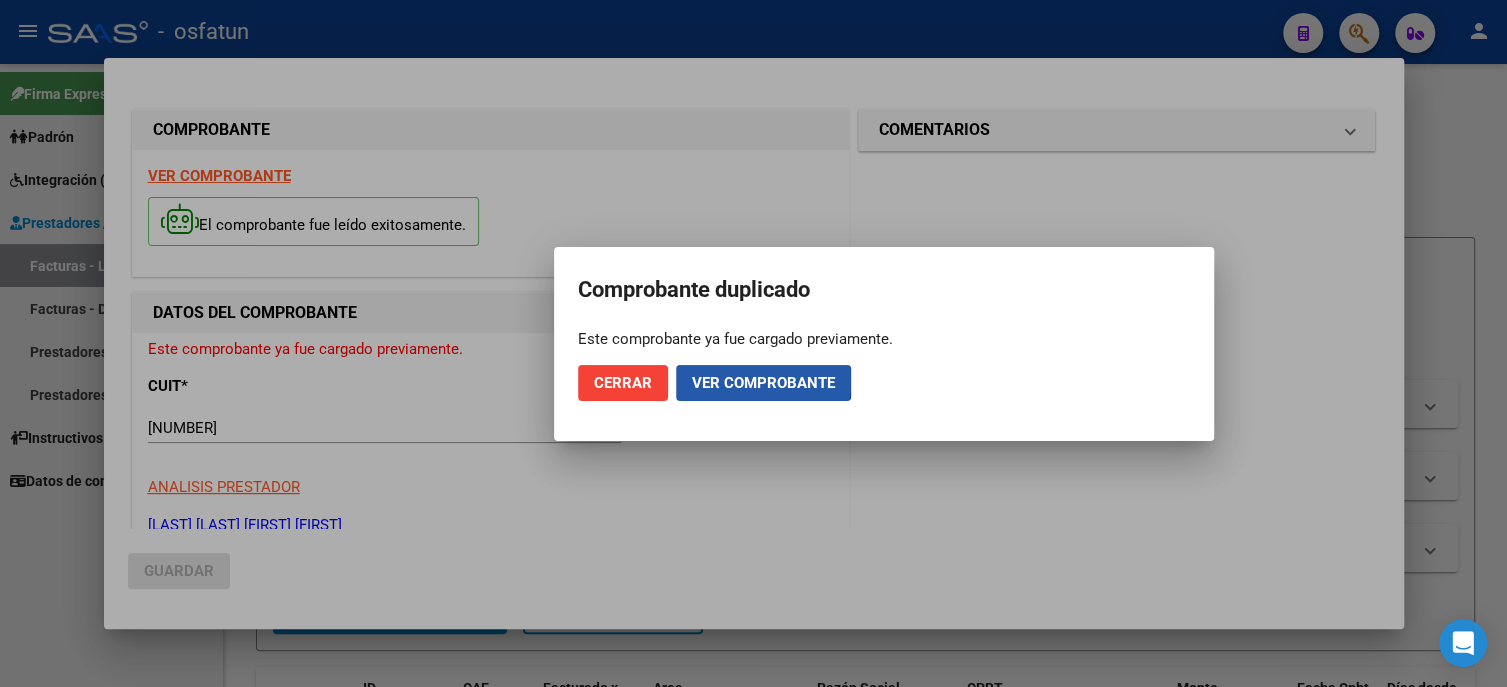 click on "Ver comprobante" 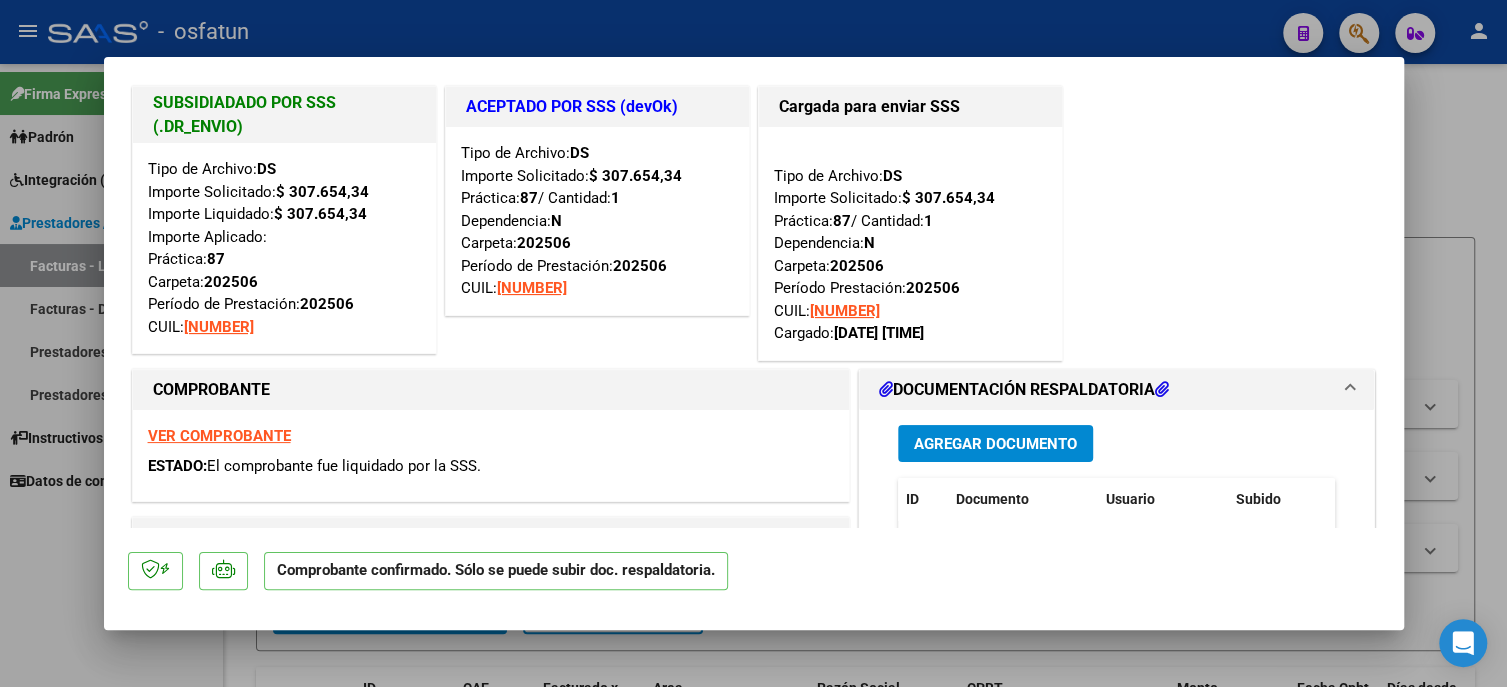 scroll, scrollTop: 0, scrollLeft: 0, axis: both 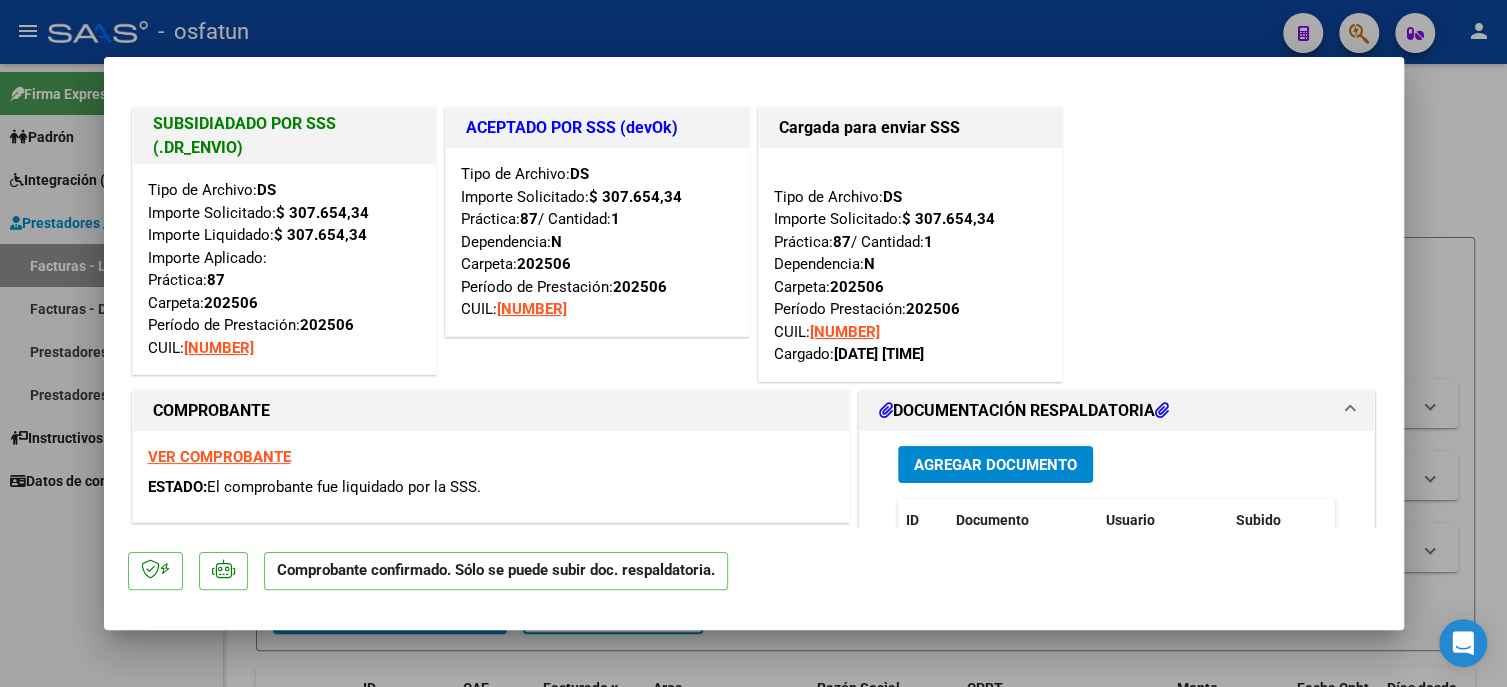 drag, startPoint x: 43, startPoint y: 593, endPoint x: 87, endPoint y: 635, distance: 60.827625 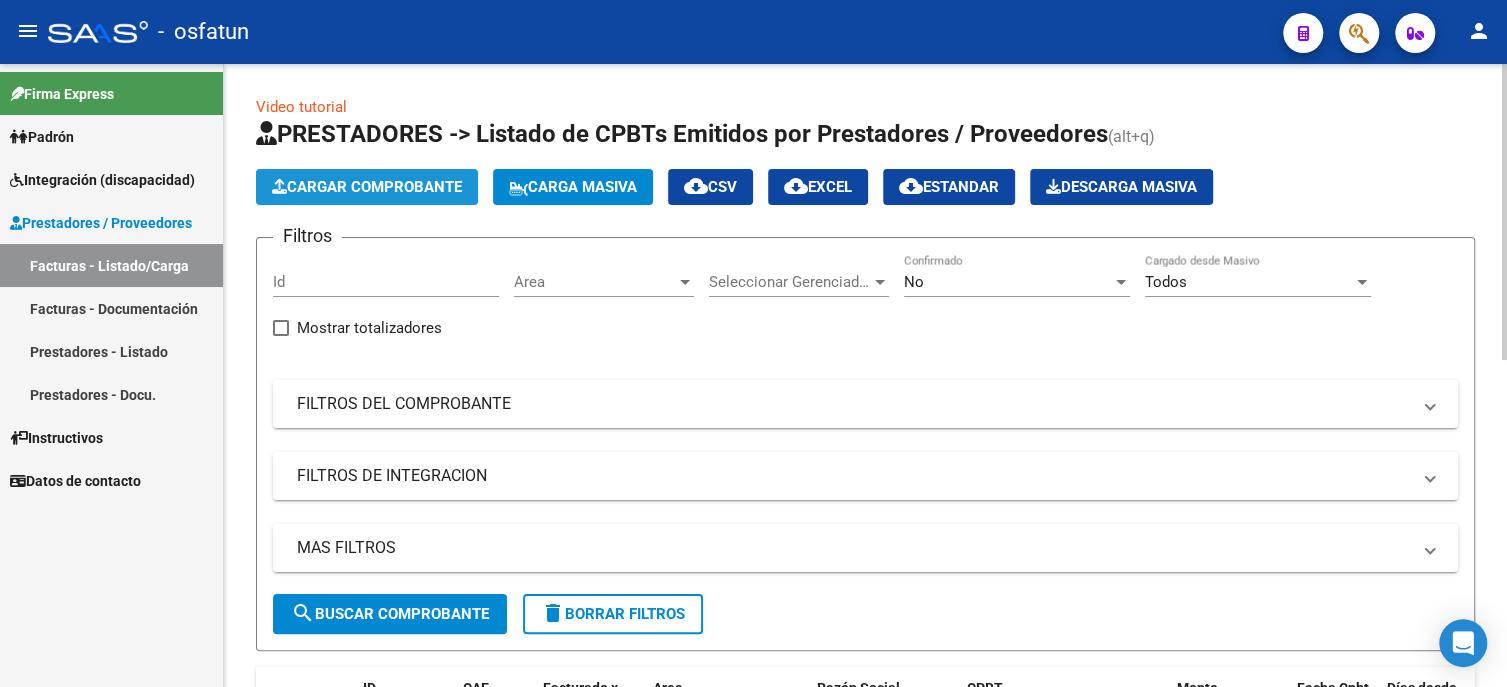 click on "Cargar Comprobante" 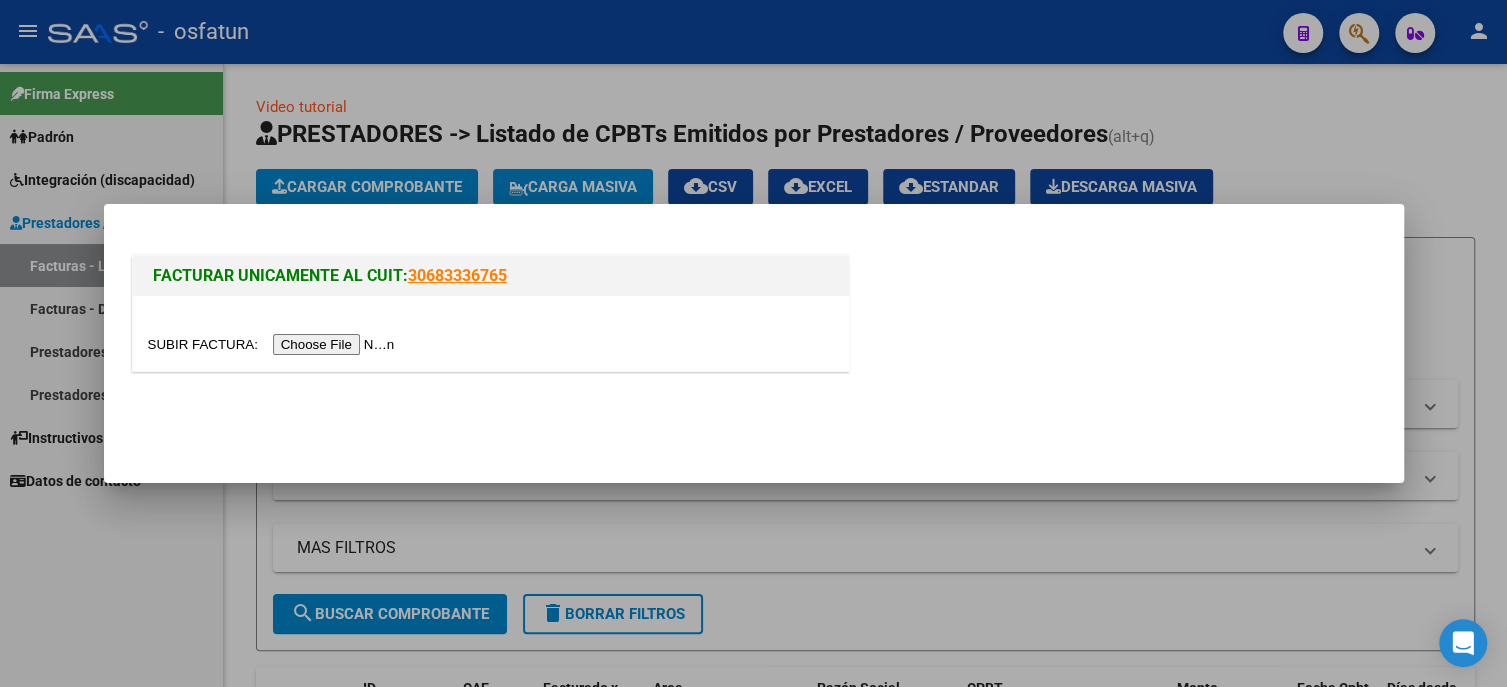 click at bounding box center [274, 344] 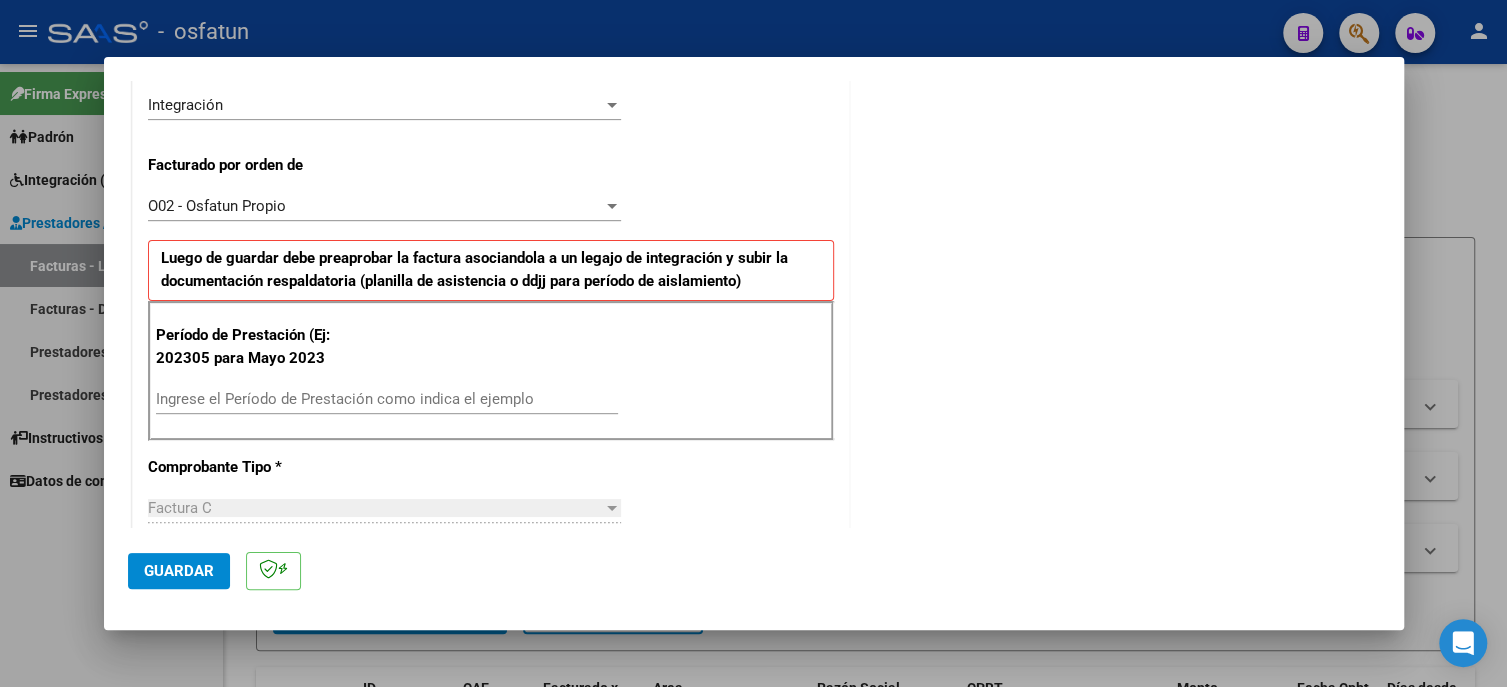 scroll, scrollTop: 600, scrollLeft: 0, axis: vertical 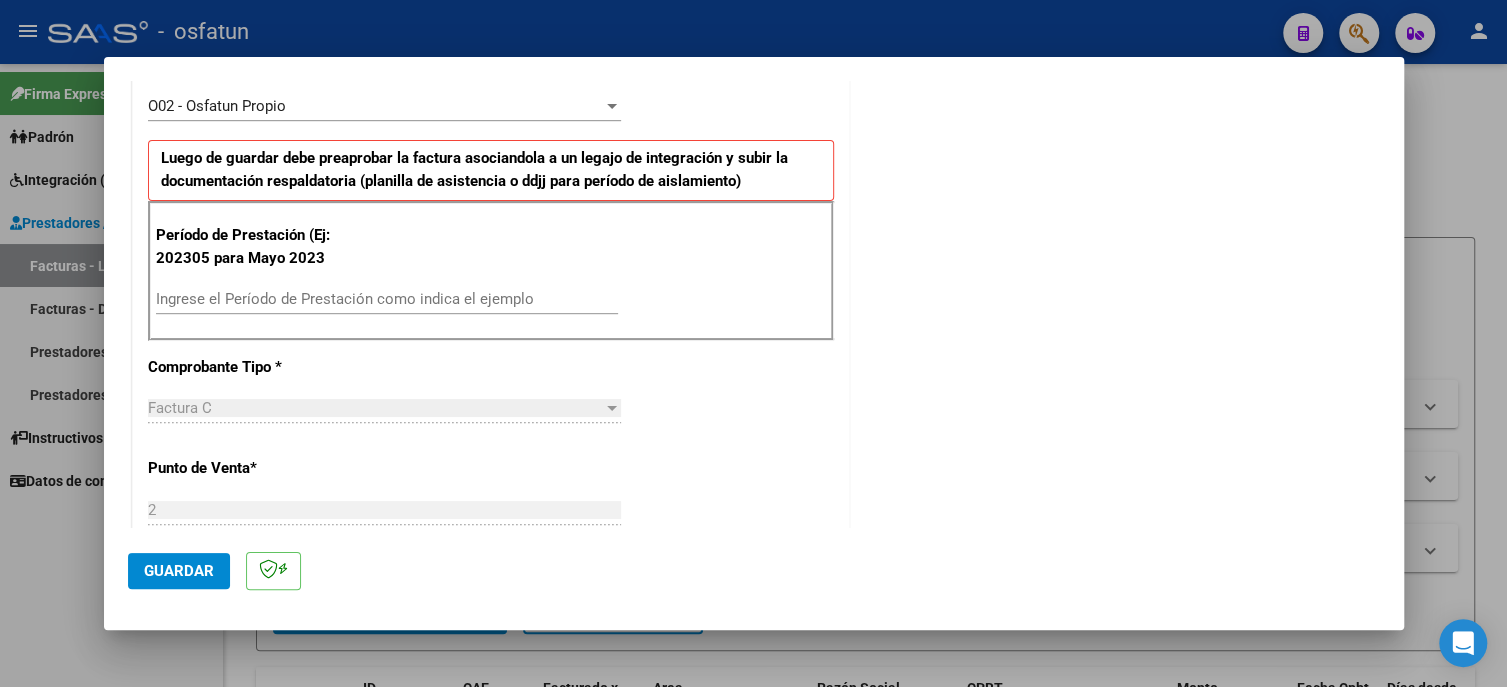 click on "Ingrese el Período de Prestación como indica el ejemplo" at bounding box center [387, 299] 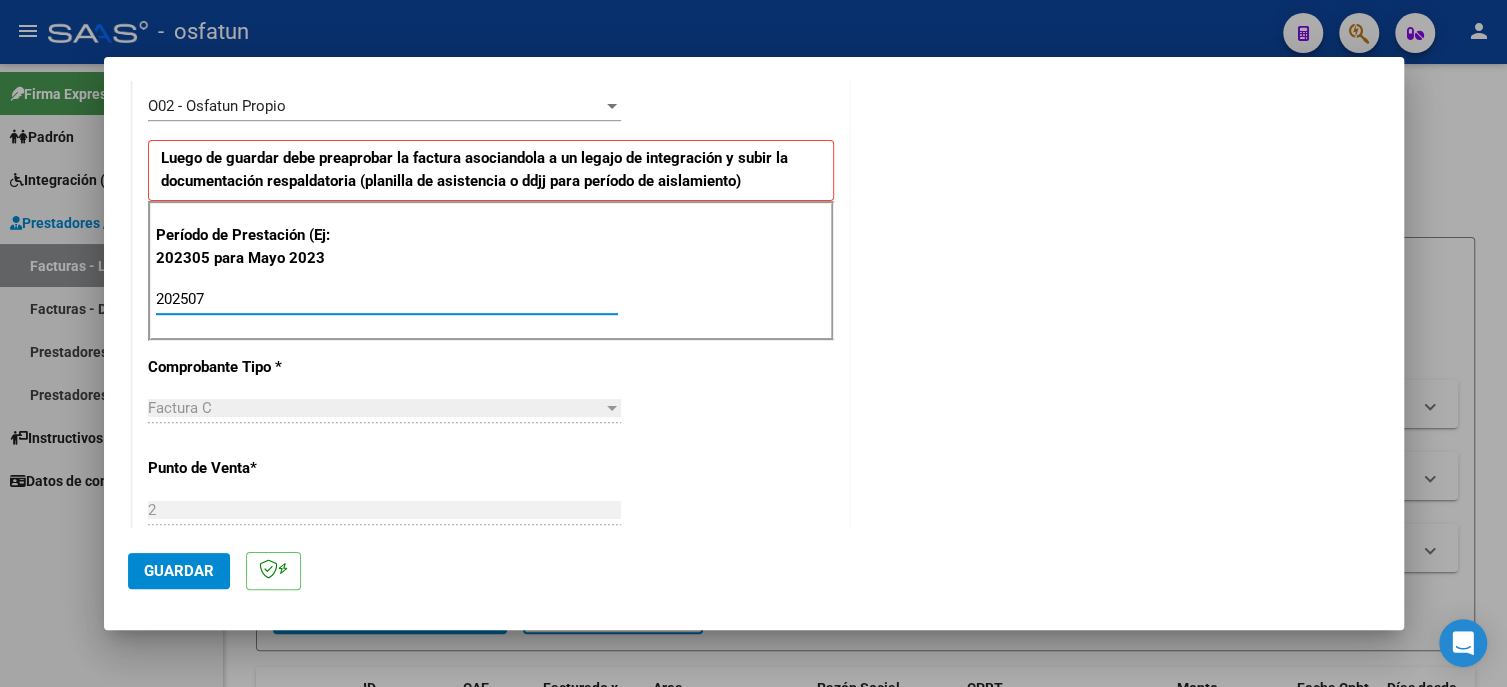 type on "202507" 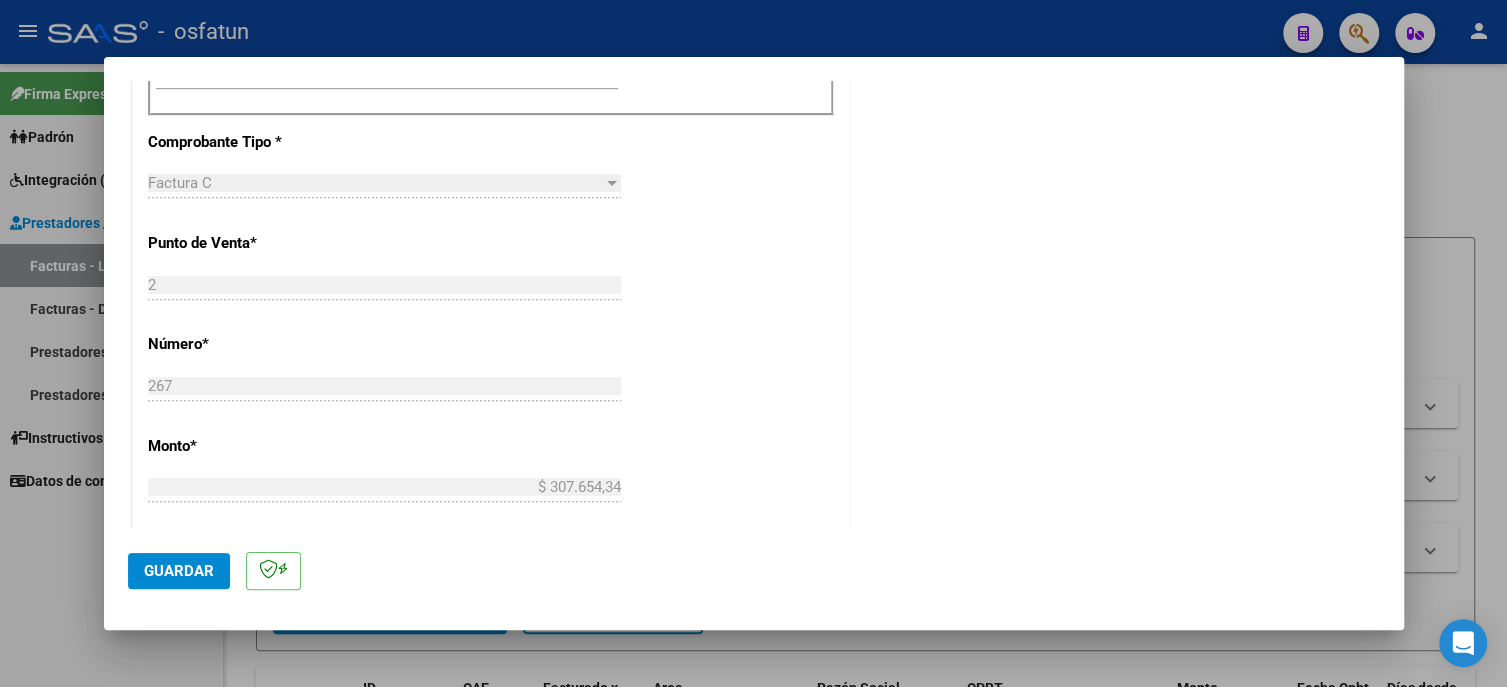 scroll, scrollTop: 525, scrollLeft: 0, axis: vertical 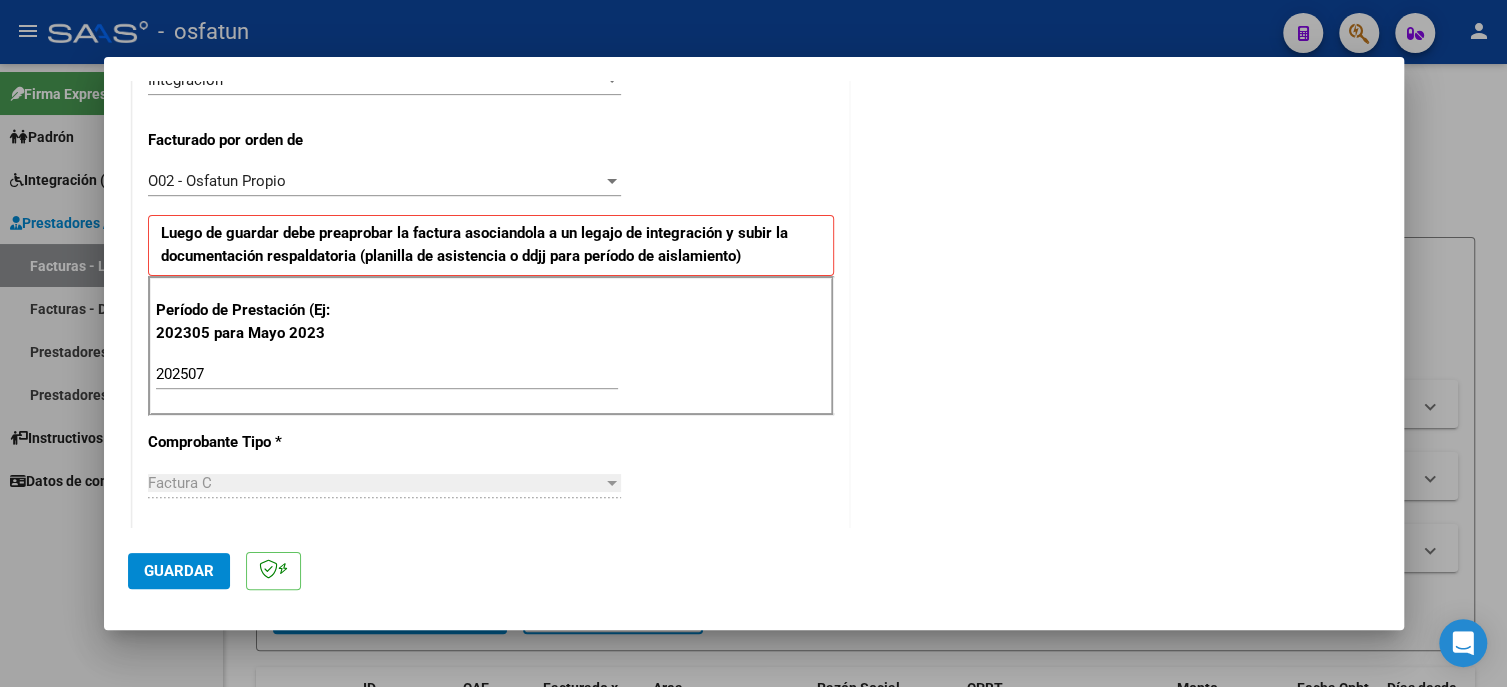 click on "Guardar" 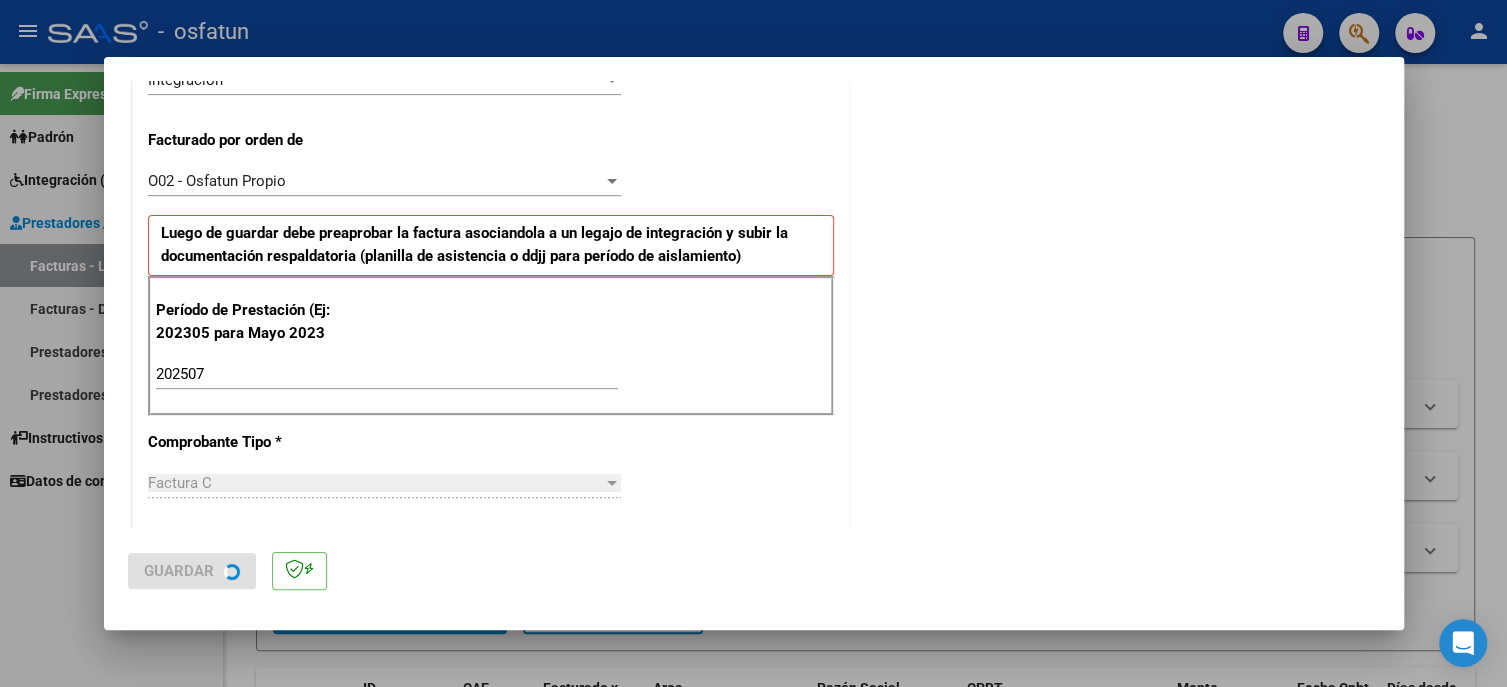 scroll, scrollTop: 0, scrollLeft: 0, axis: both 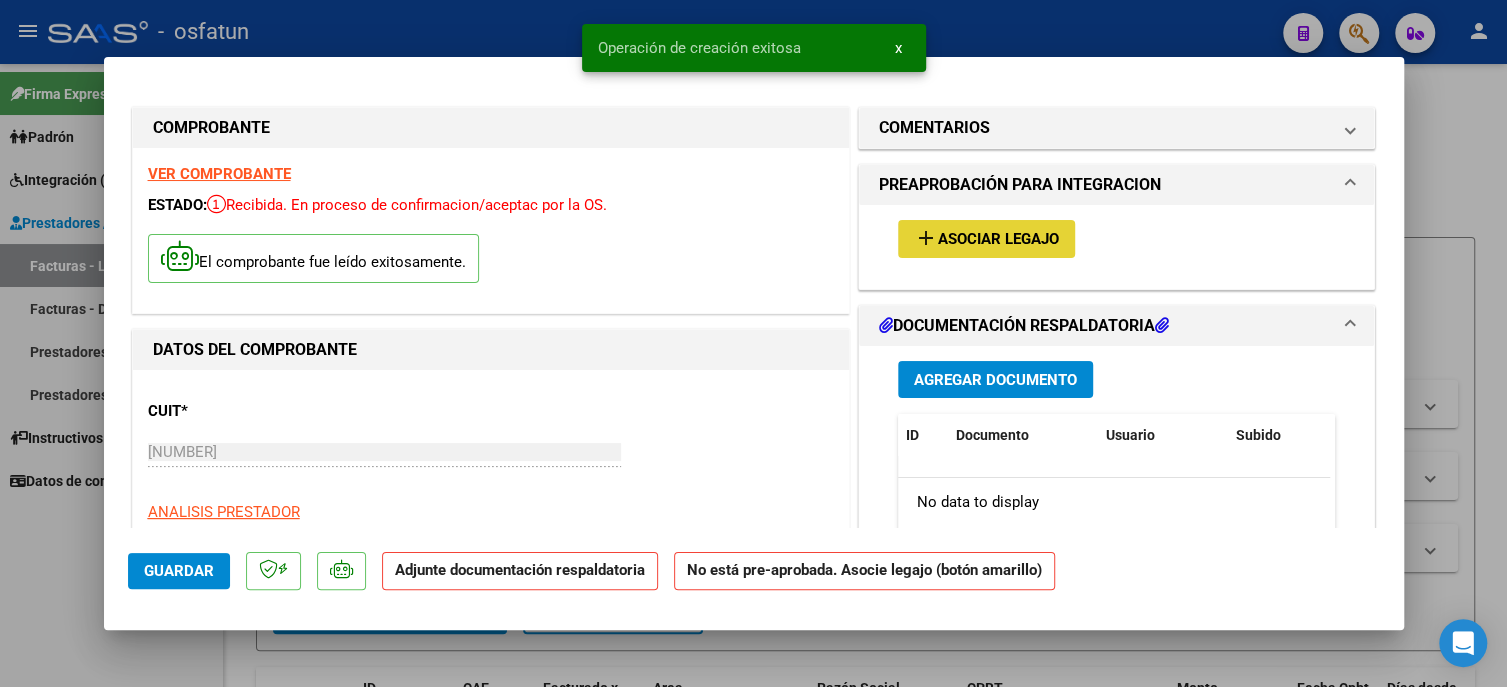 click on "Asociar Legajo" at bounding box center [998, 240] 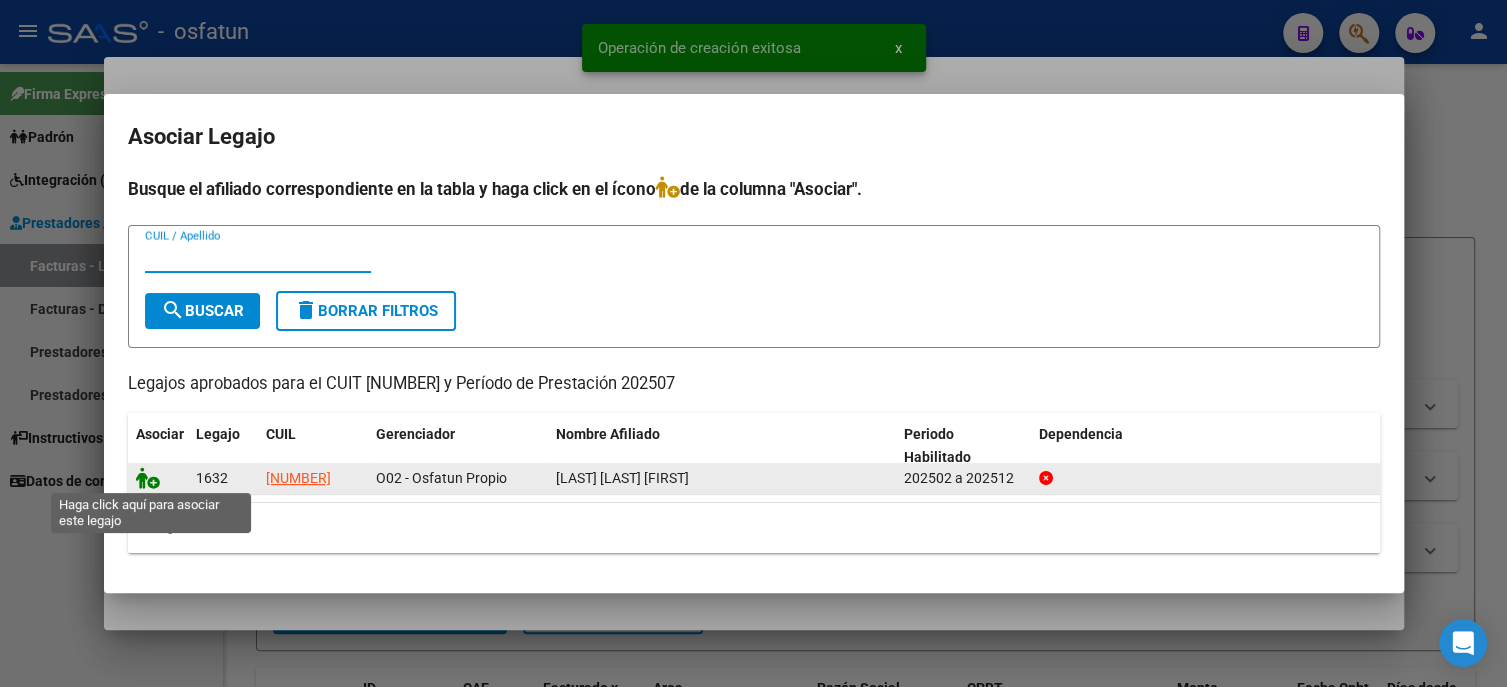 click 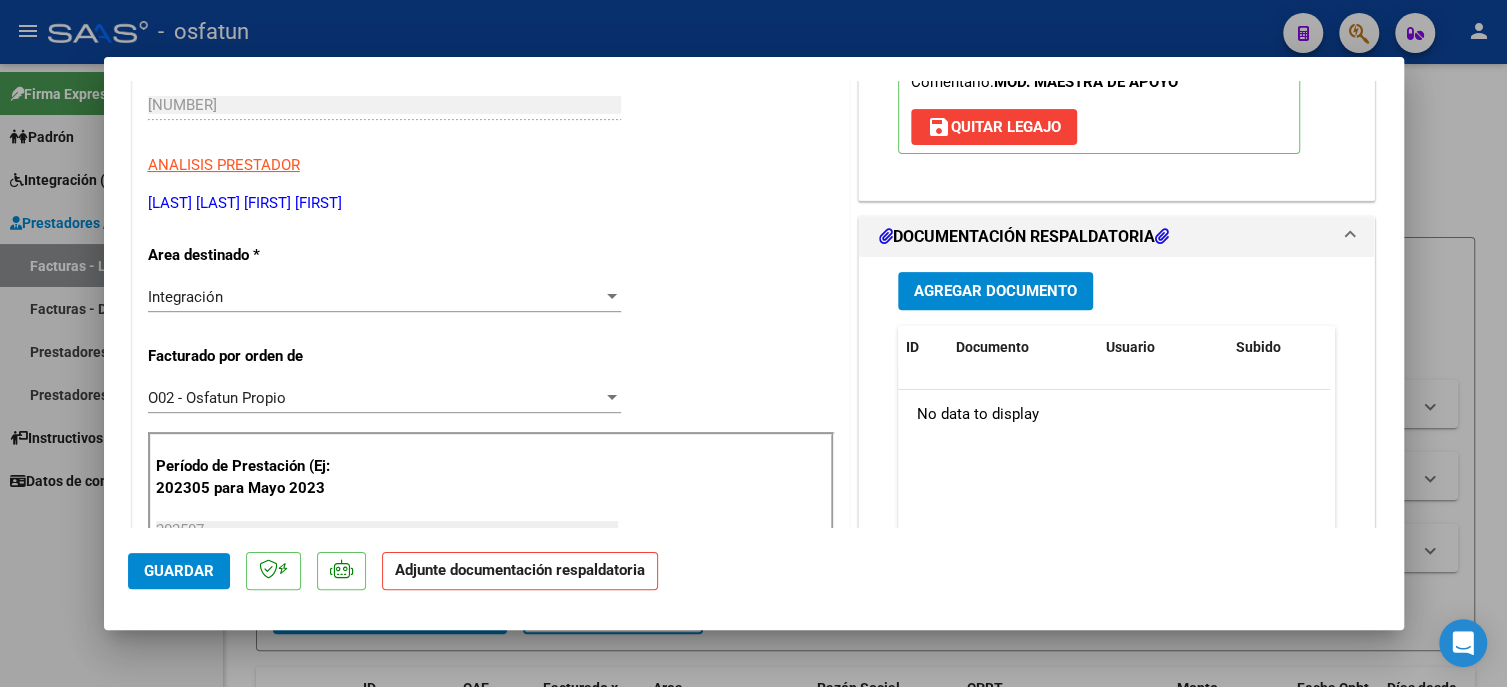 scroll, scrollTop: 400, scrollLeft: 0, axis: vertical 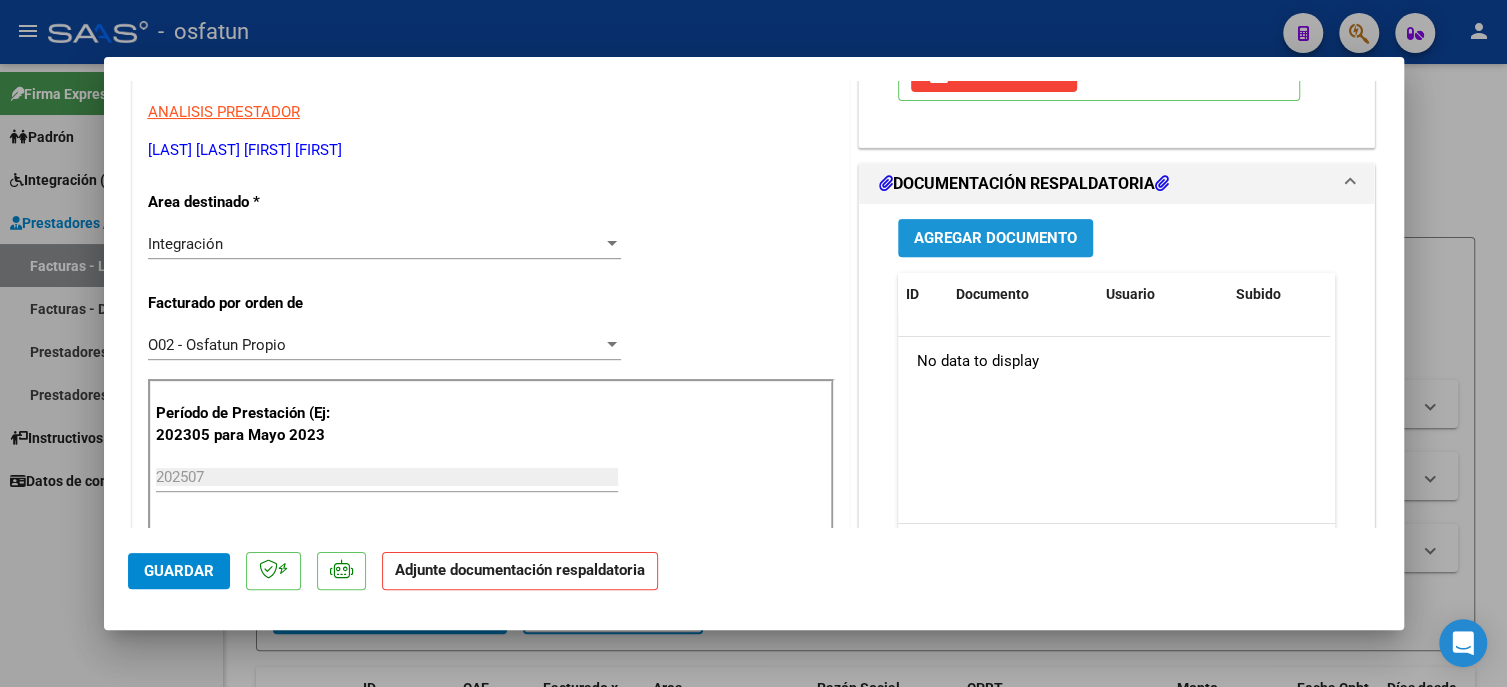 click on "Agregar Documento" at bounding box center [995, 239] 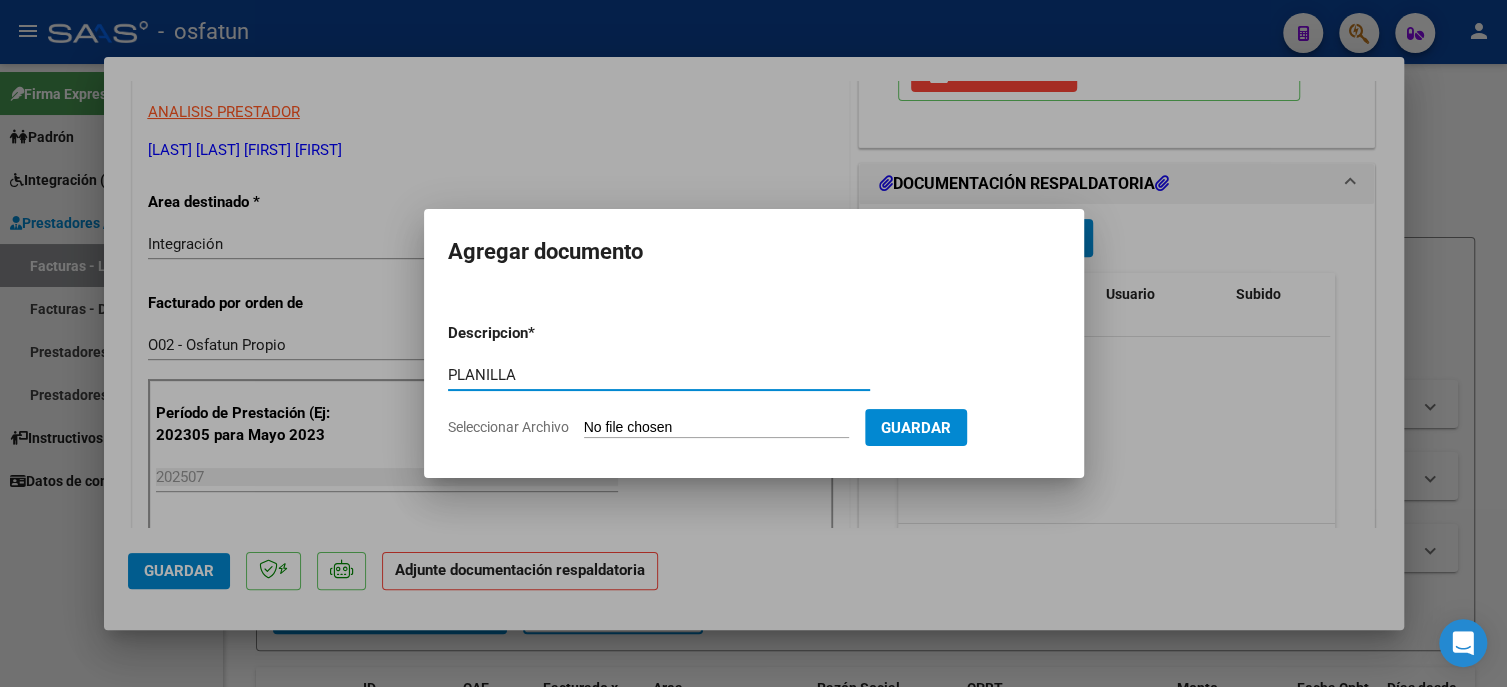 type on "PLANILLA" 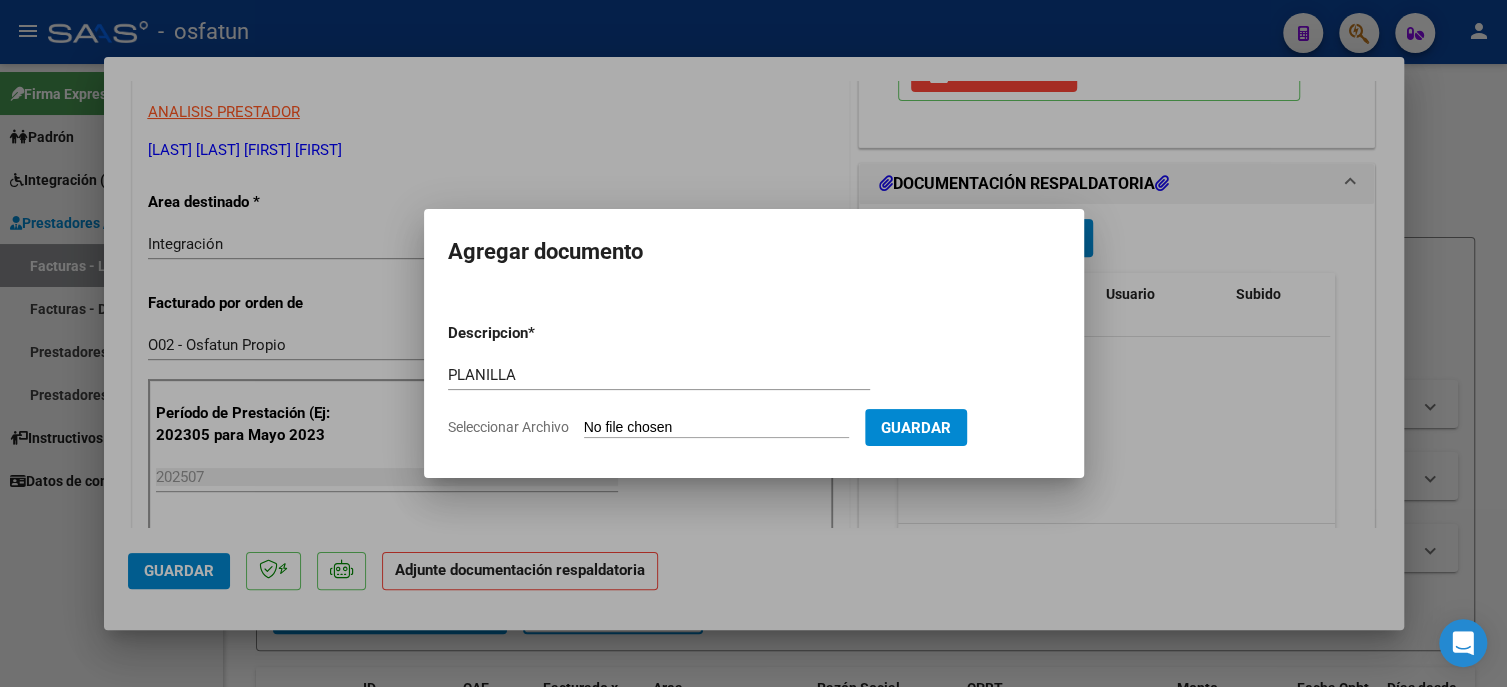click on "Seleccionar Archivo" at bounding box center [716, 428] 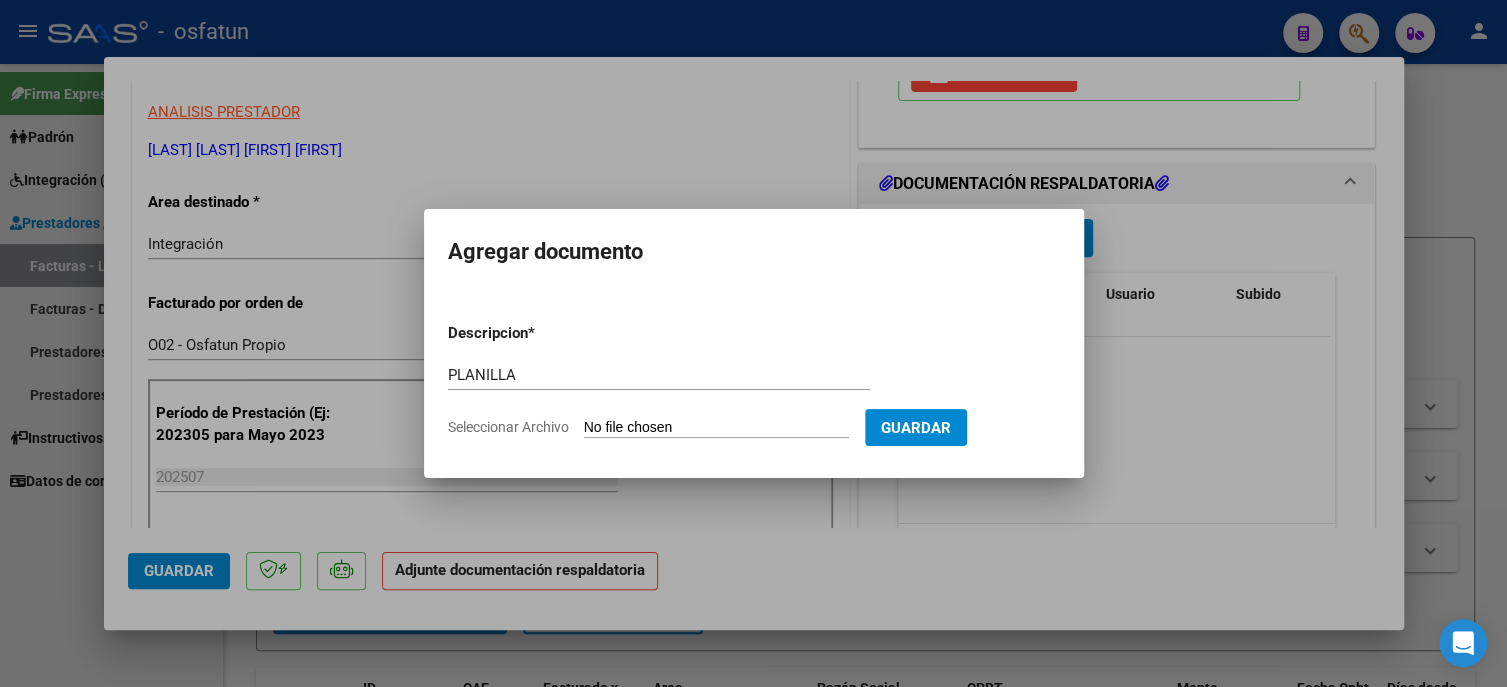 type on "C:\fakepath\planilla.pdf" 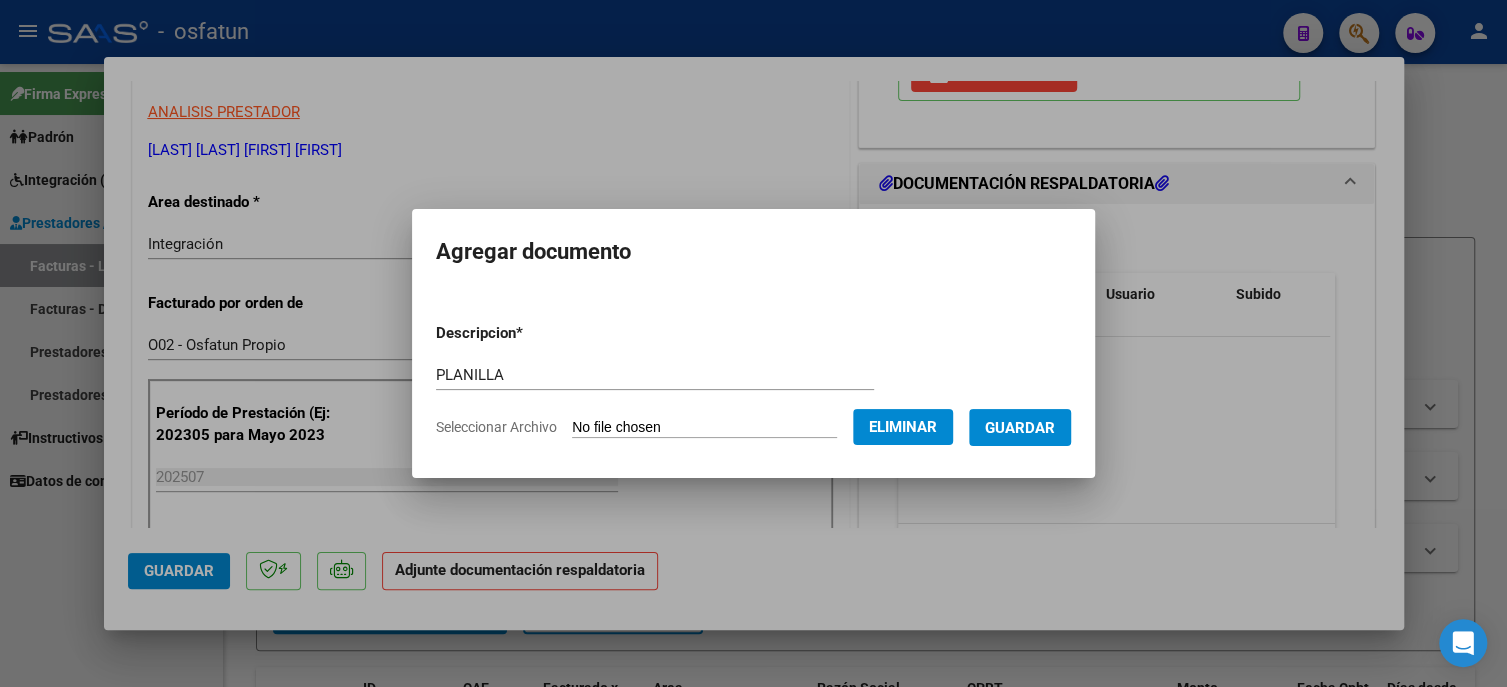 click on "Guardar" at bounding box center [1020, 428] 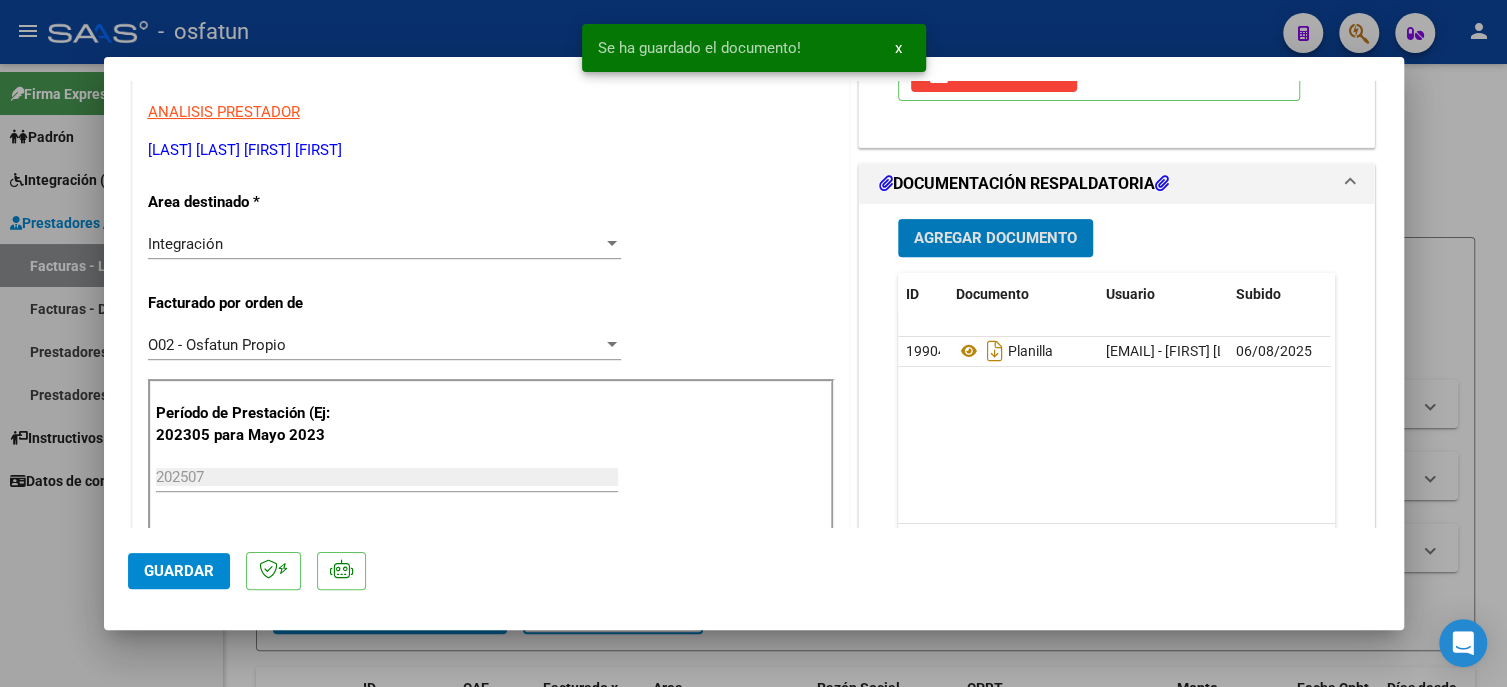 click on "Agregar Documento" at bounding box center (995, 239) 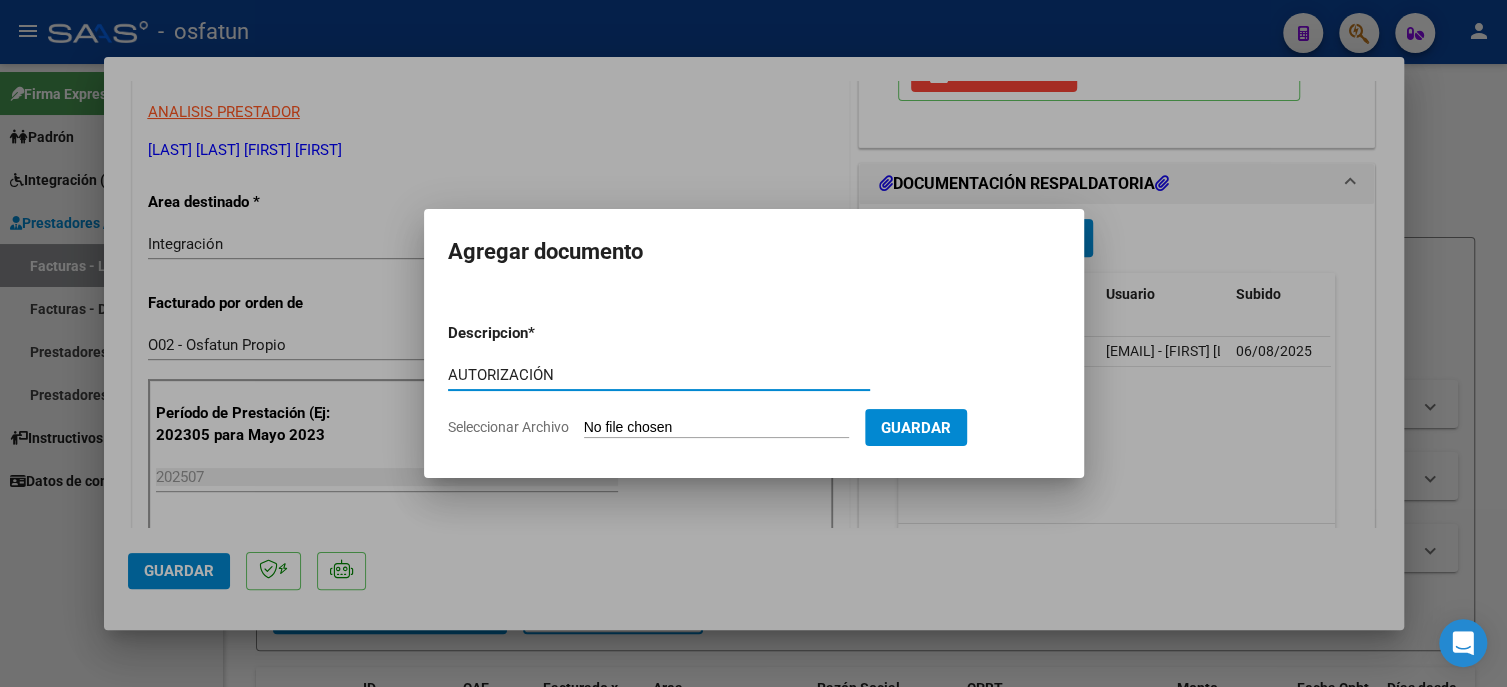 type on "AUTORIZACIÓN" 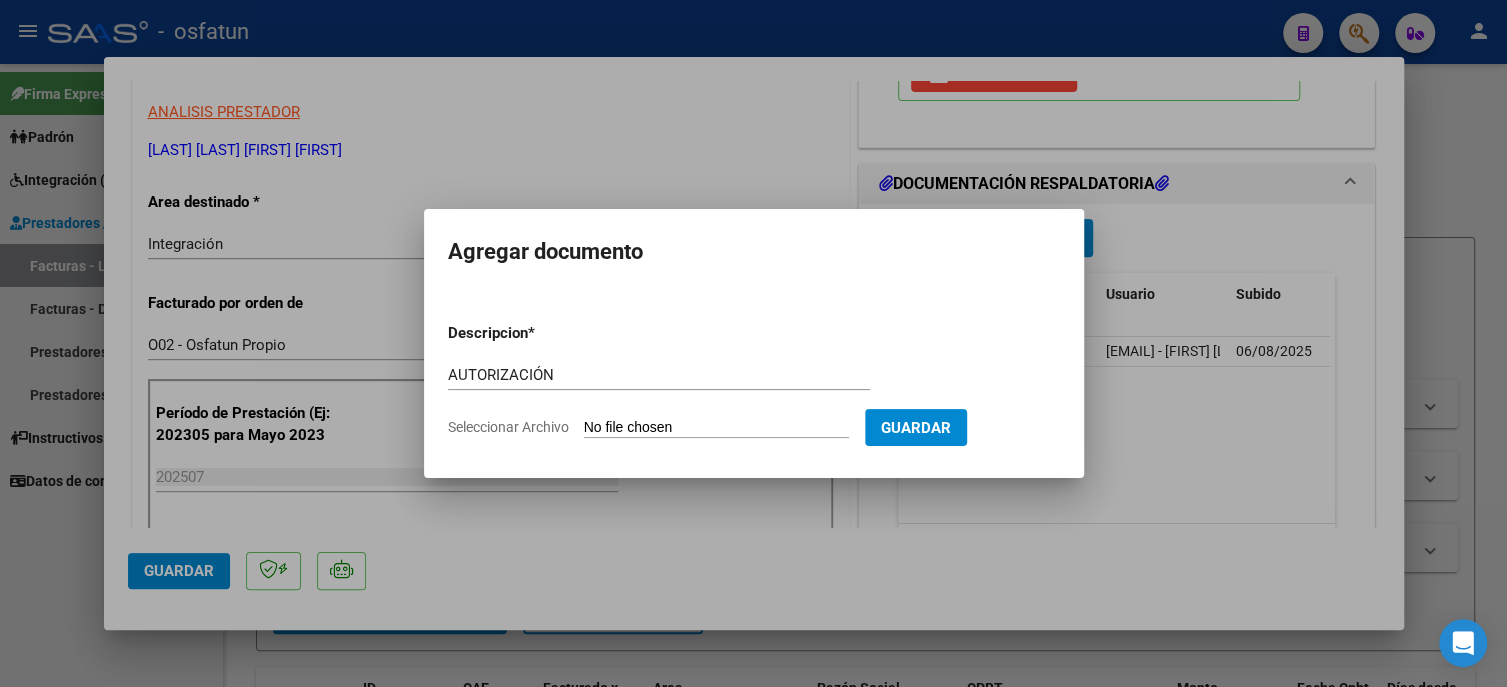 click on "Seleccionar Archivo" at bounding box center [716, 428] 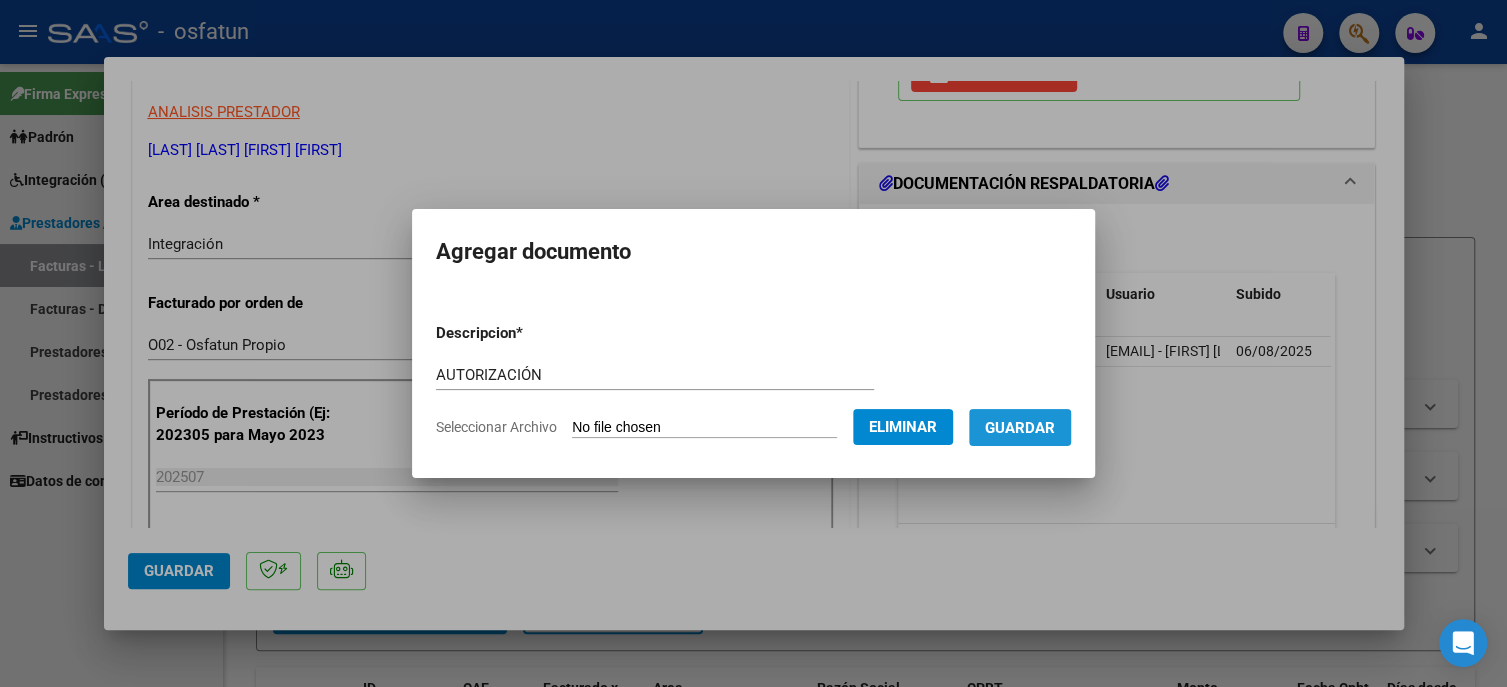 click on "Guardar" at bounding box center (1020, 428) 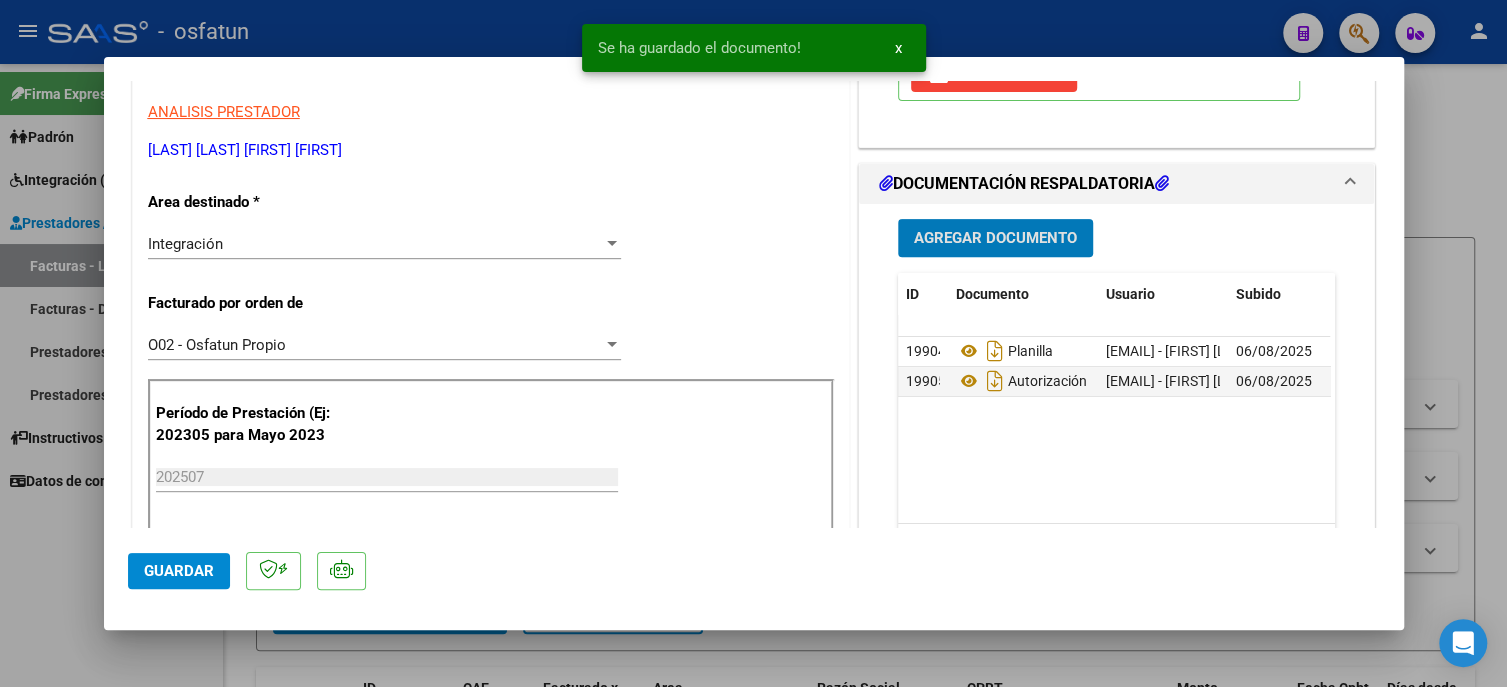 click on "Agregar Documento" at bounding box center (995, 239) 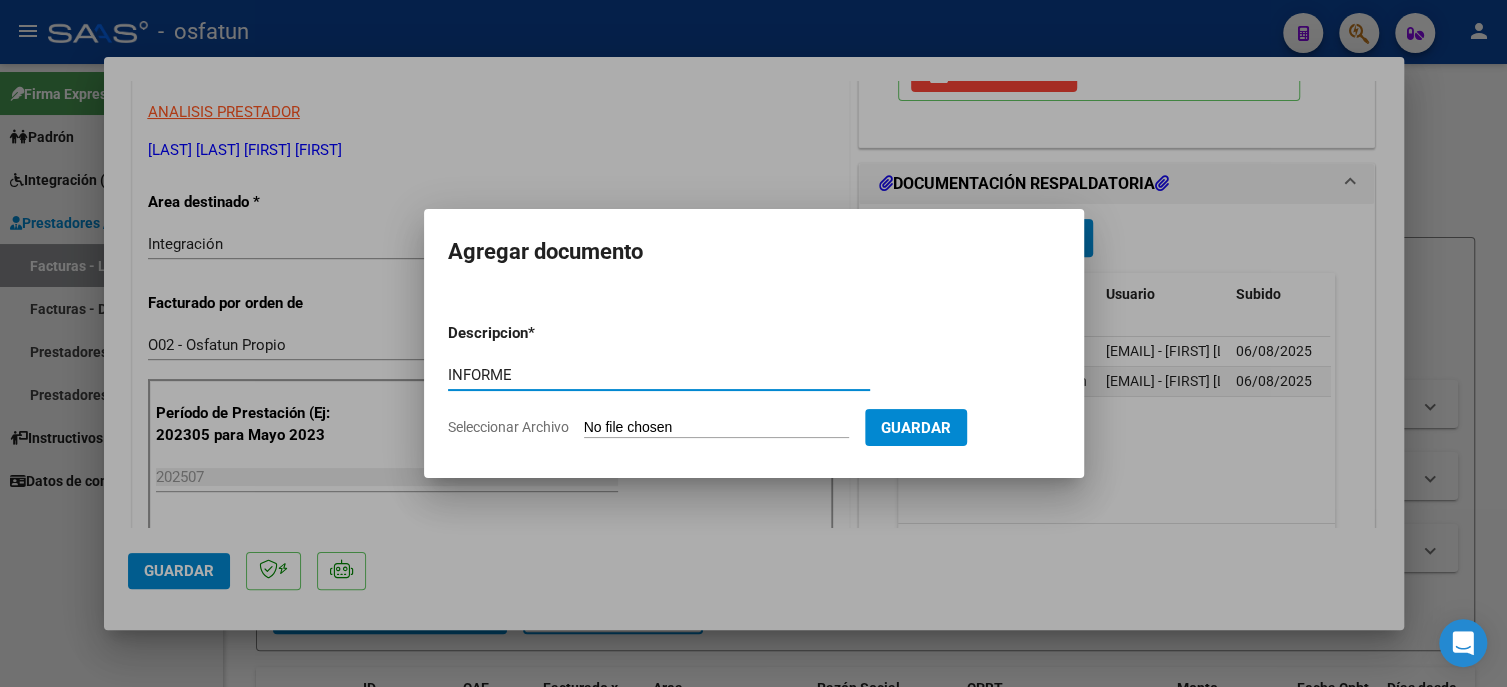 type on "INFORME" 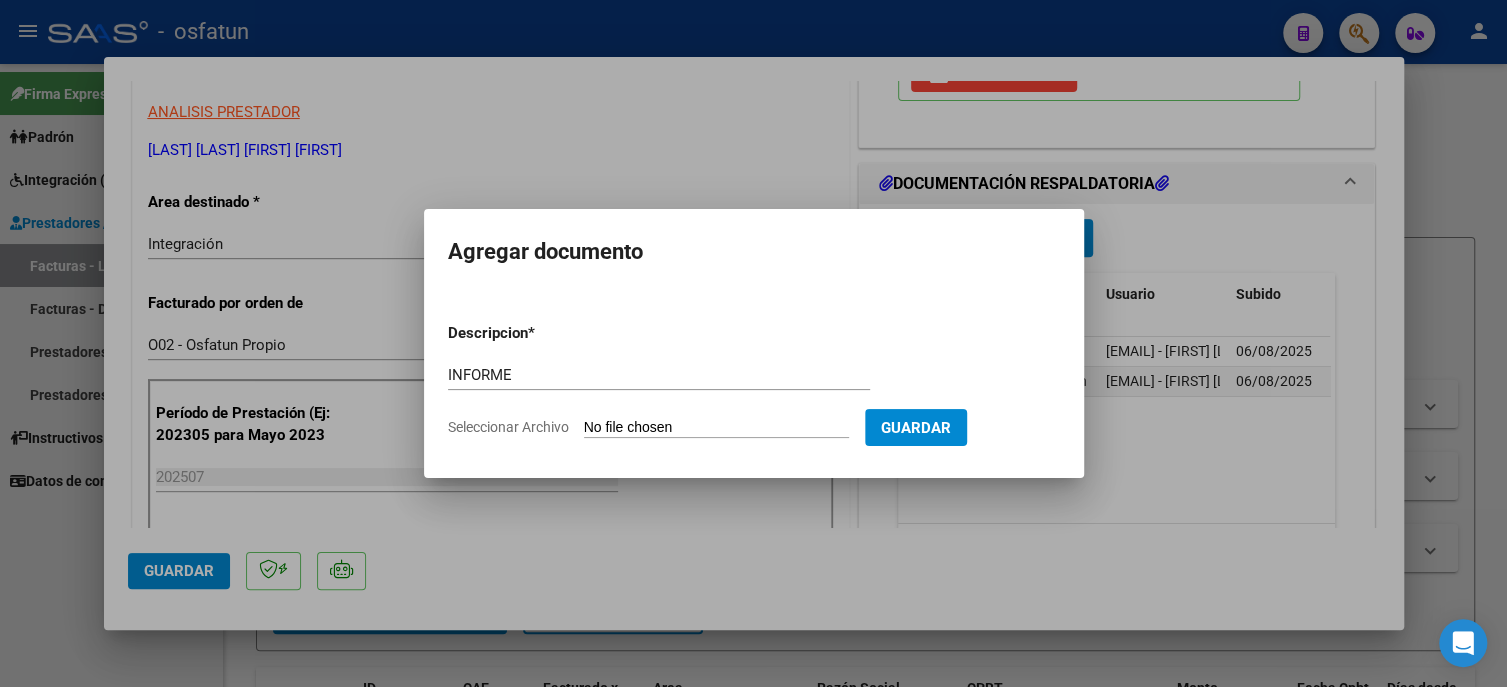 type on "C:\fakepath\informe (1).pdf" 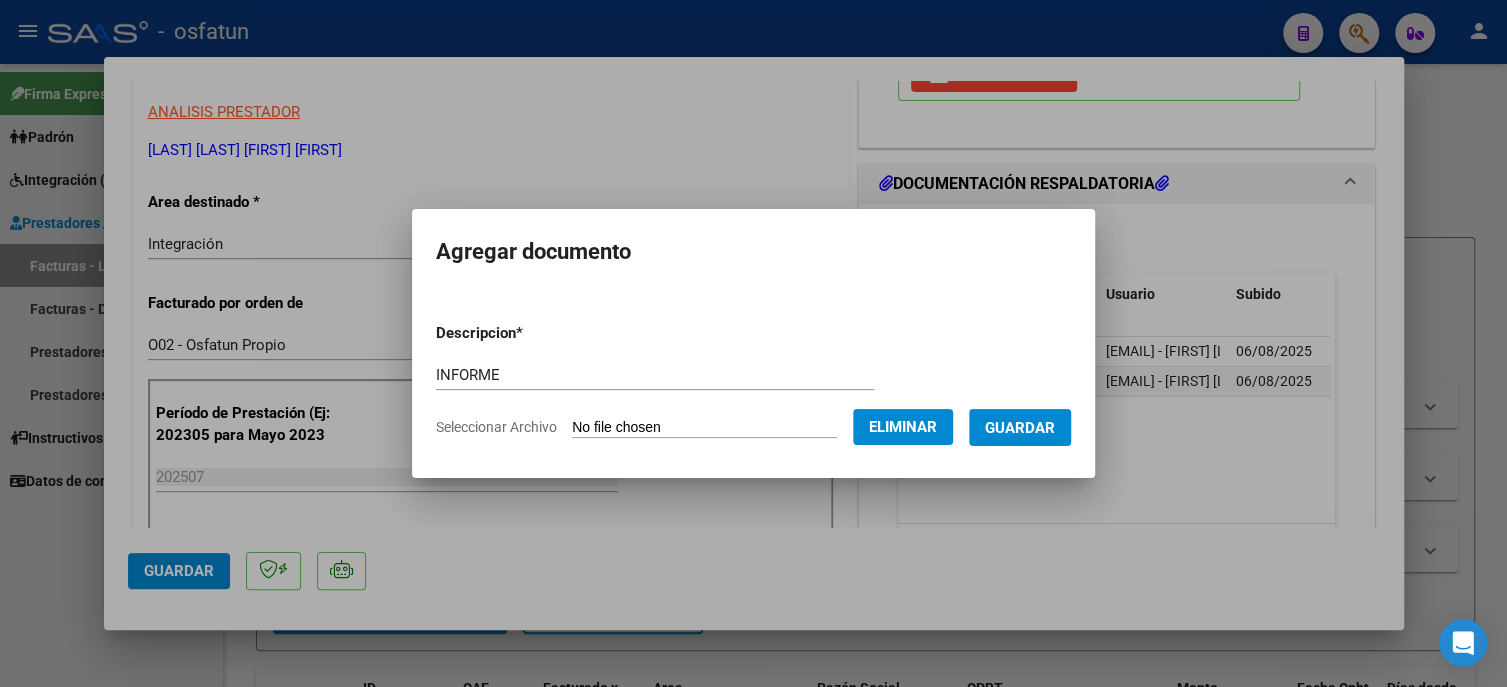 click on "Guardar" at bounding box center [1020, 428] 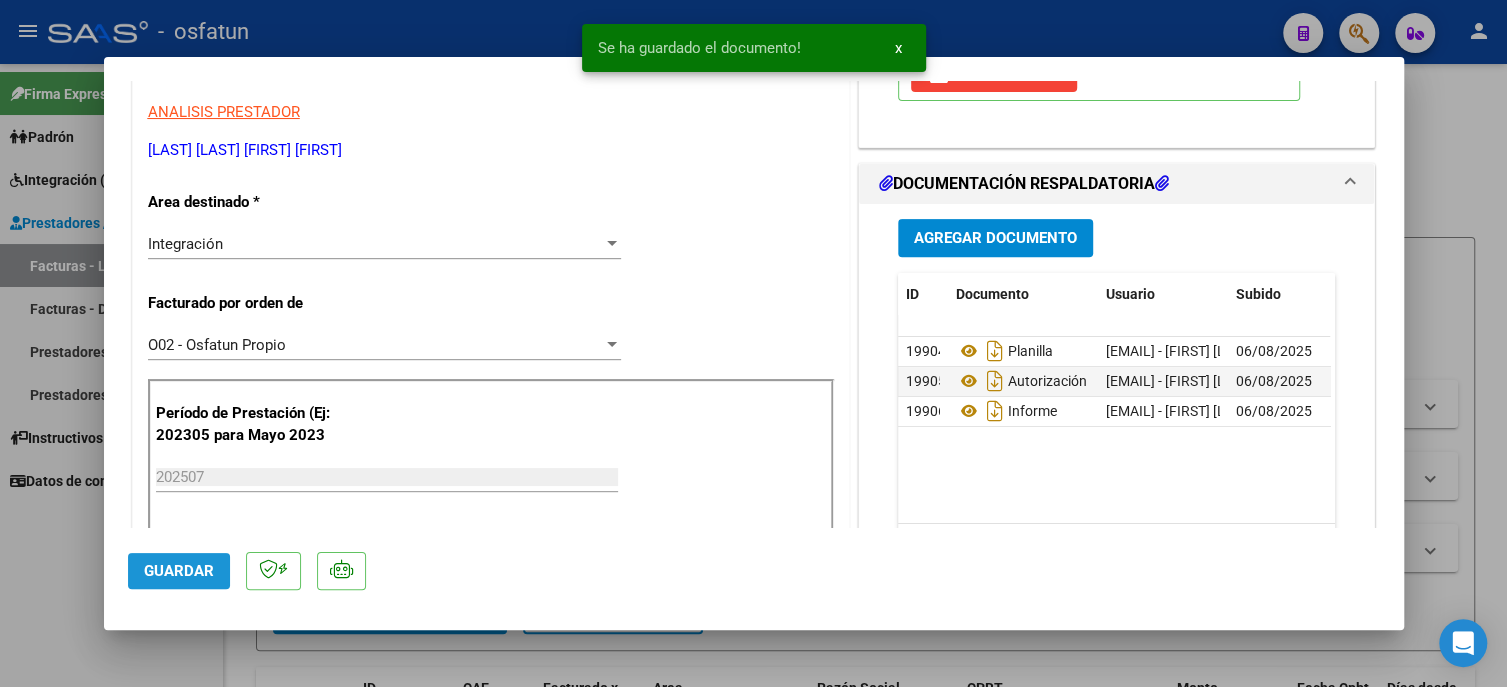 click on "Guardar" 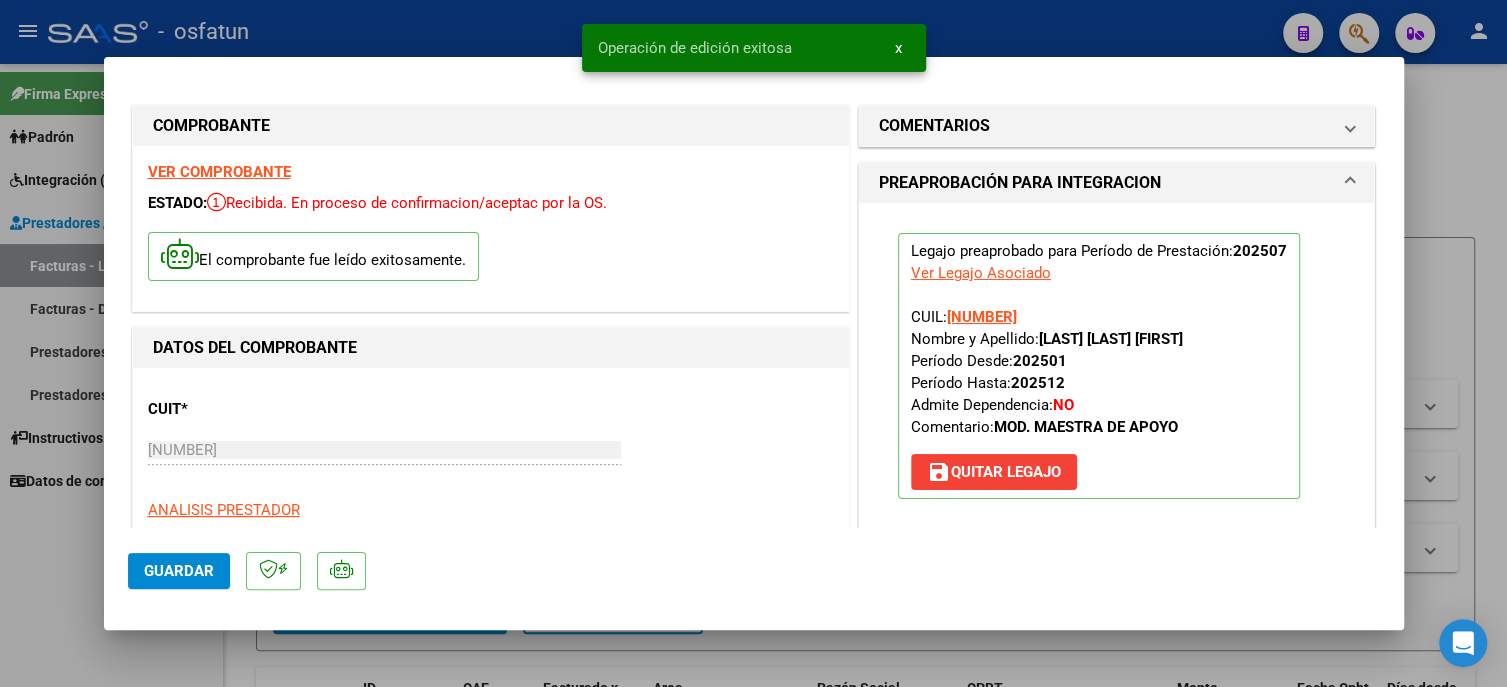 scroll, scrollTop: 0, scrollLeft: 0, axis: both 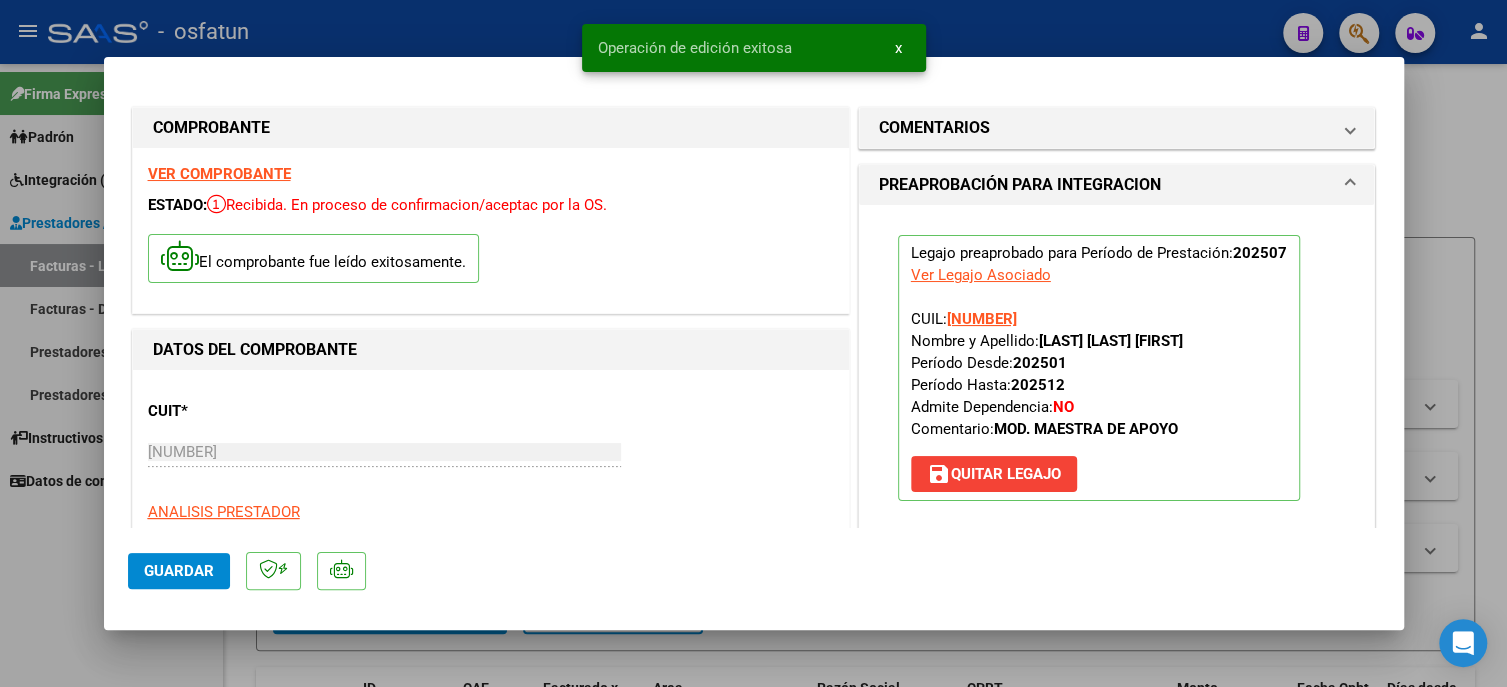 click at bounding box center (753, 343) 